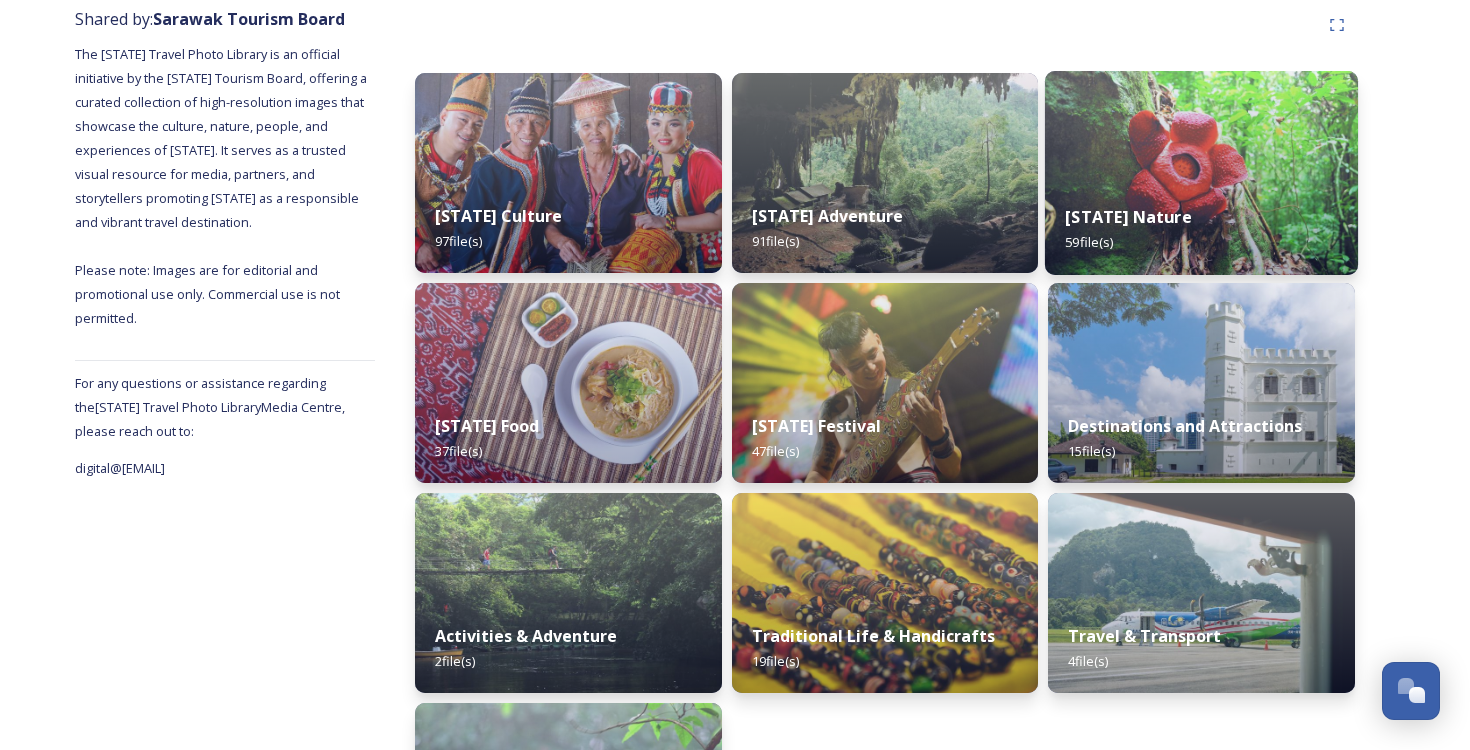 scroll, scrollTop: 253, scrollLeft: 0, axis: vertical 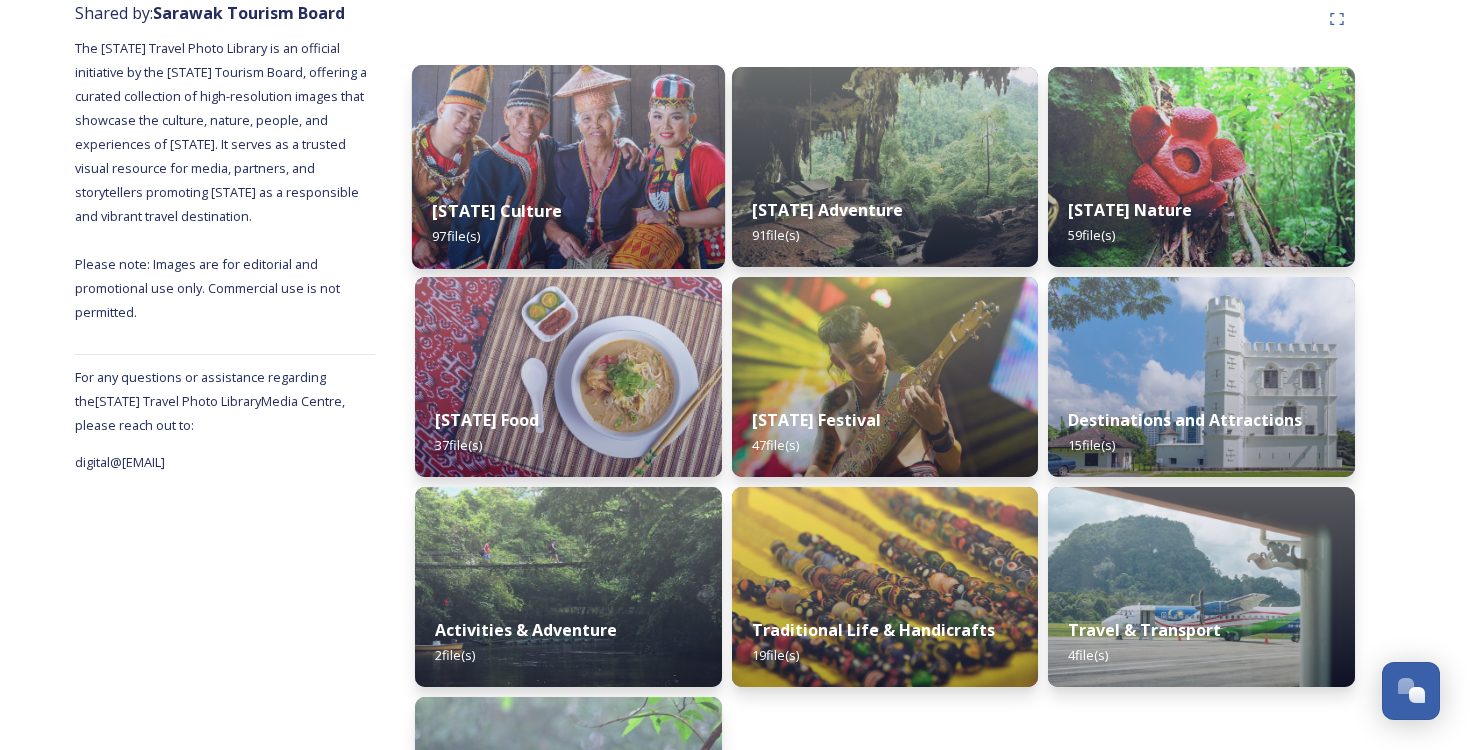 click on "Sarawak Culture 97 file(s)" at bounding box center (568, 223) 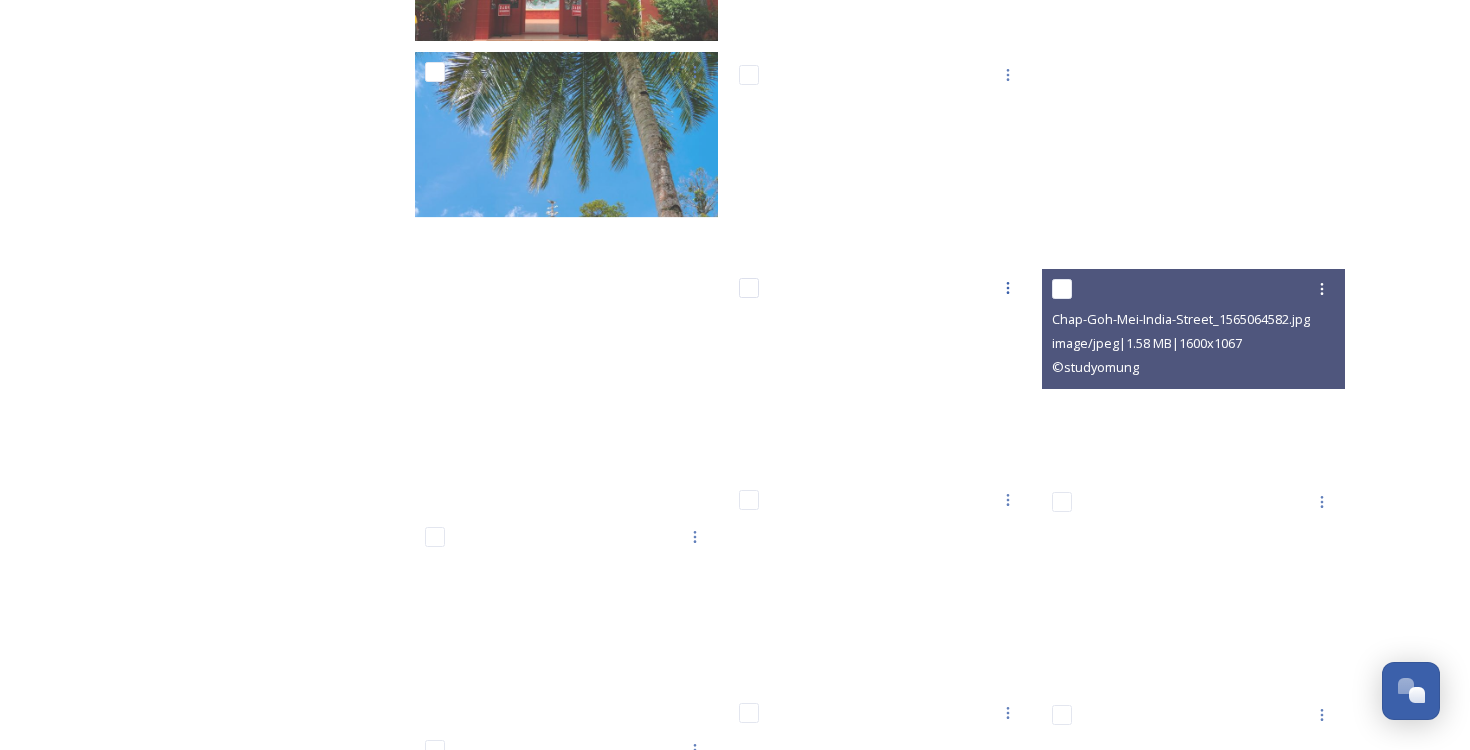 scroll, scrollTop: 2088, scrollLeft: 0, axis: vertical 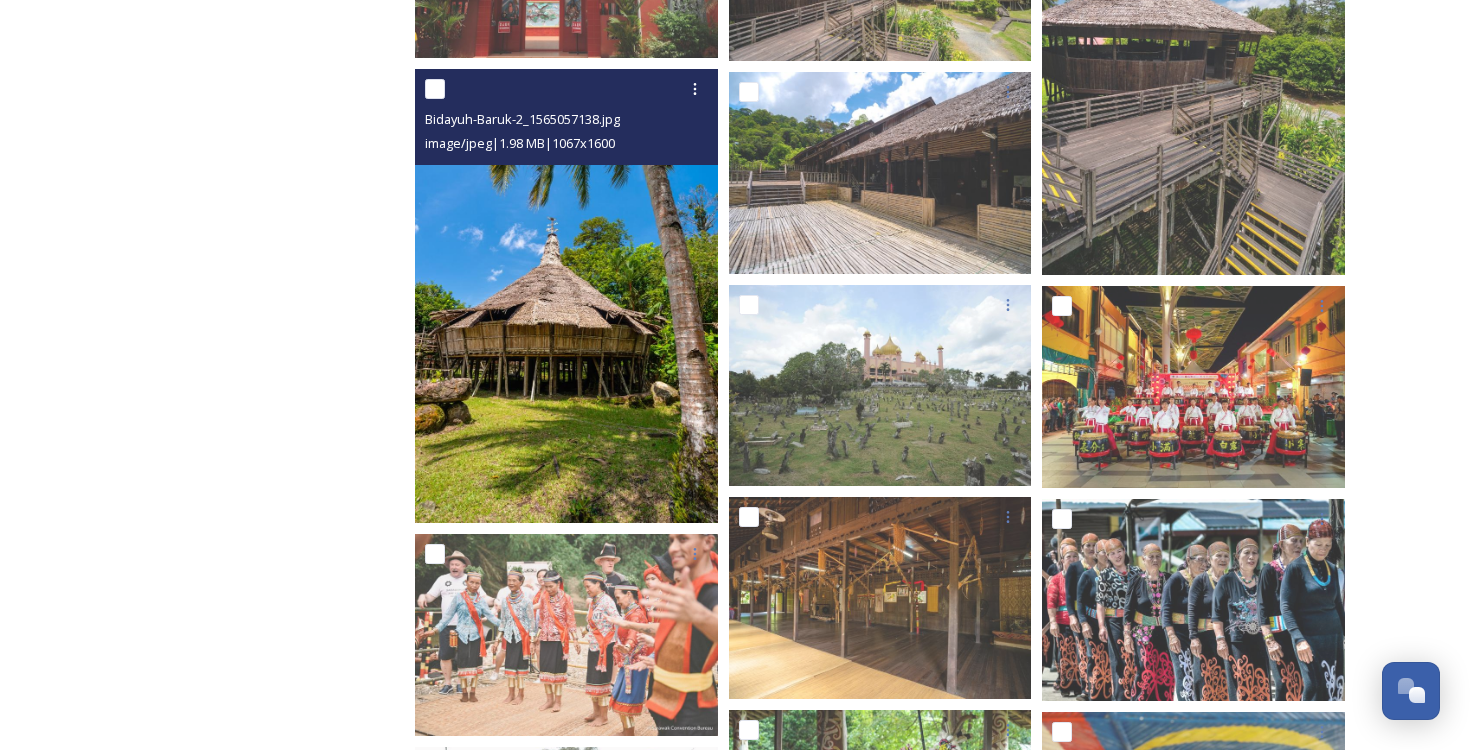 click at bounding box center (435, 89) 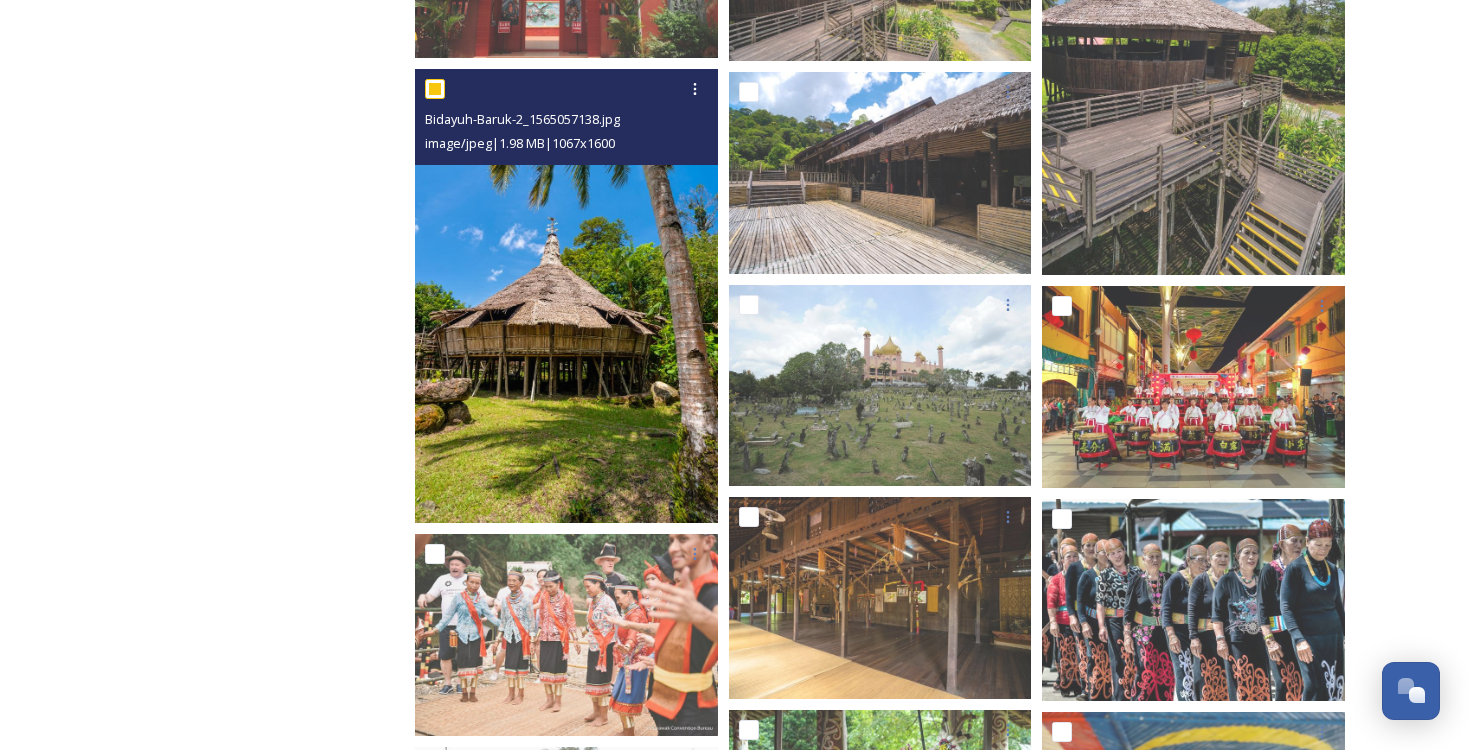 checkbox on "true" 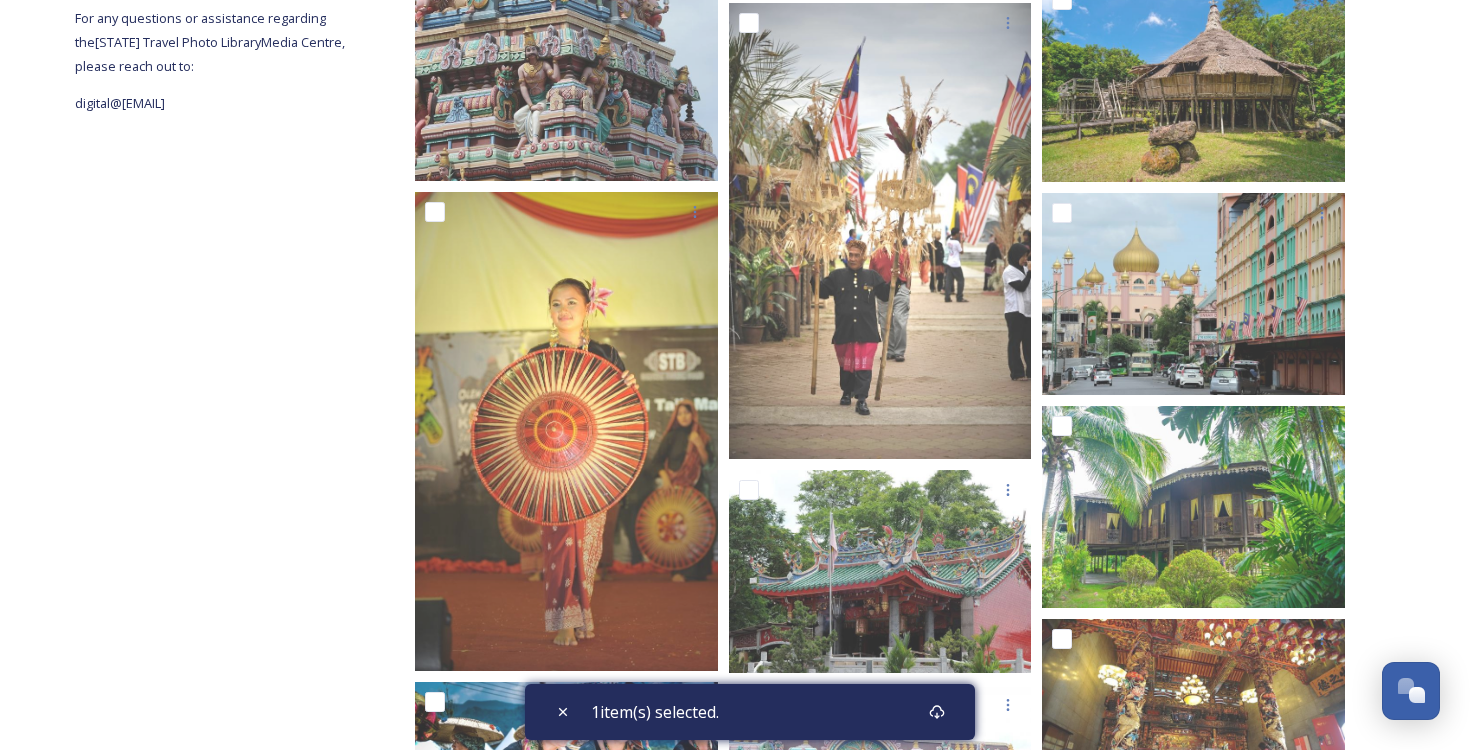 scroll, scrollTop: 608, scrollLeft: 0, axis: vertical 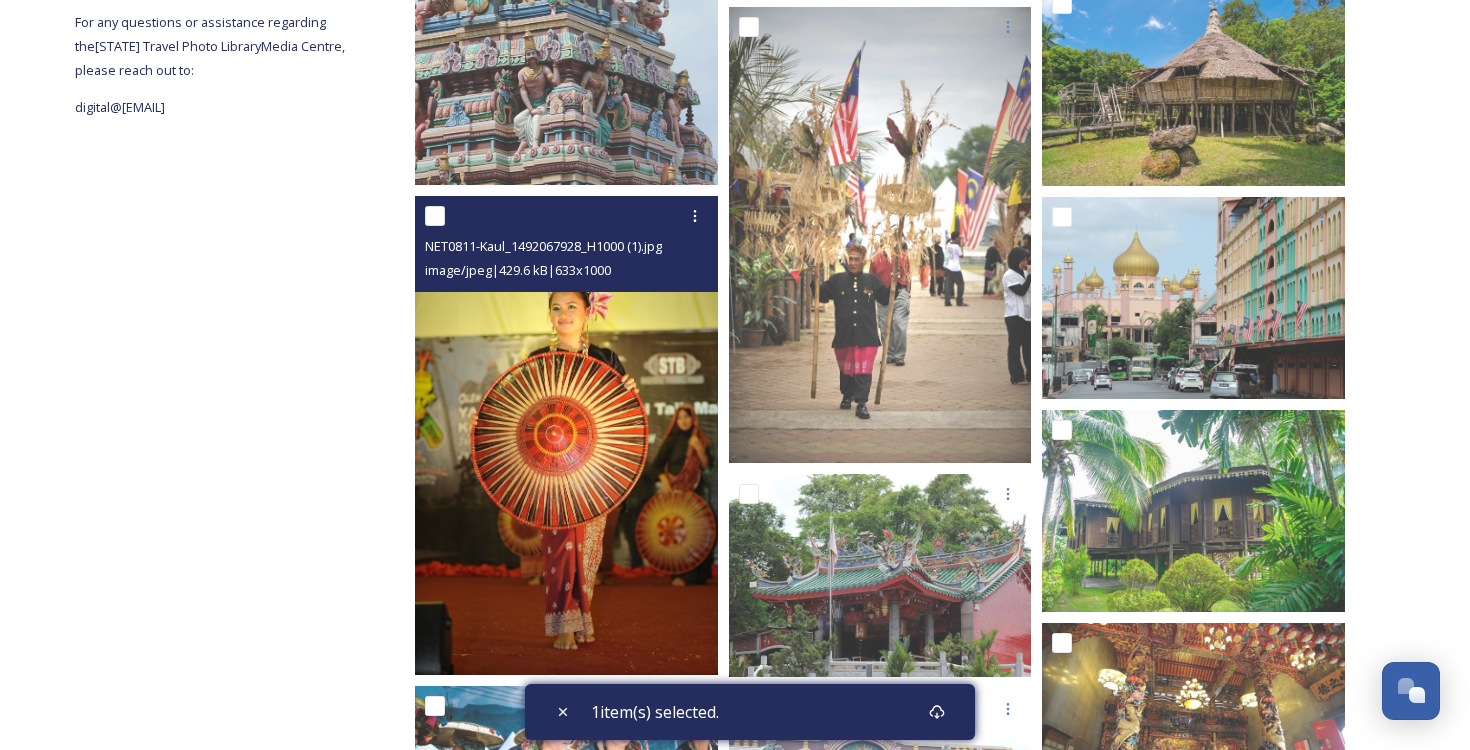 click at bounding box center (435, 216) 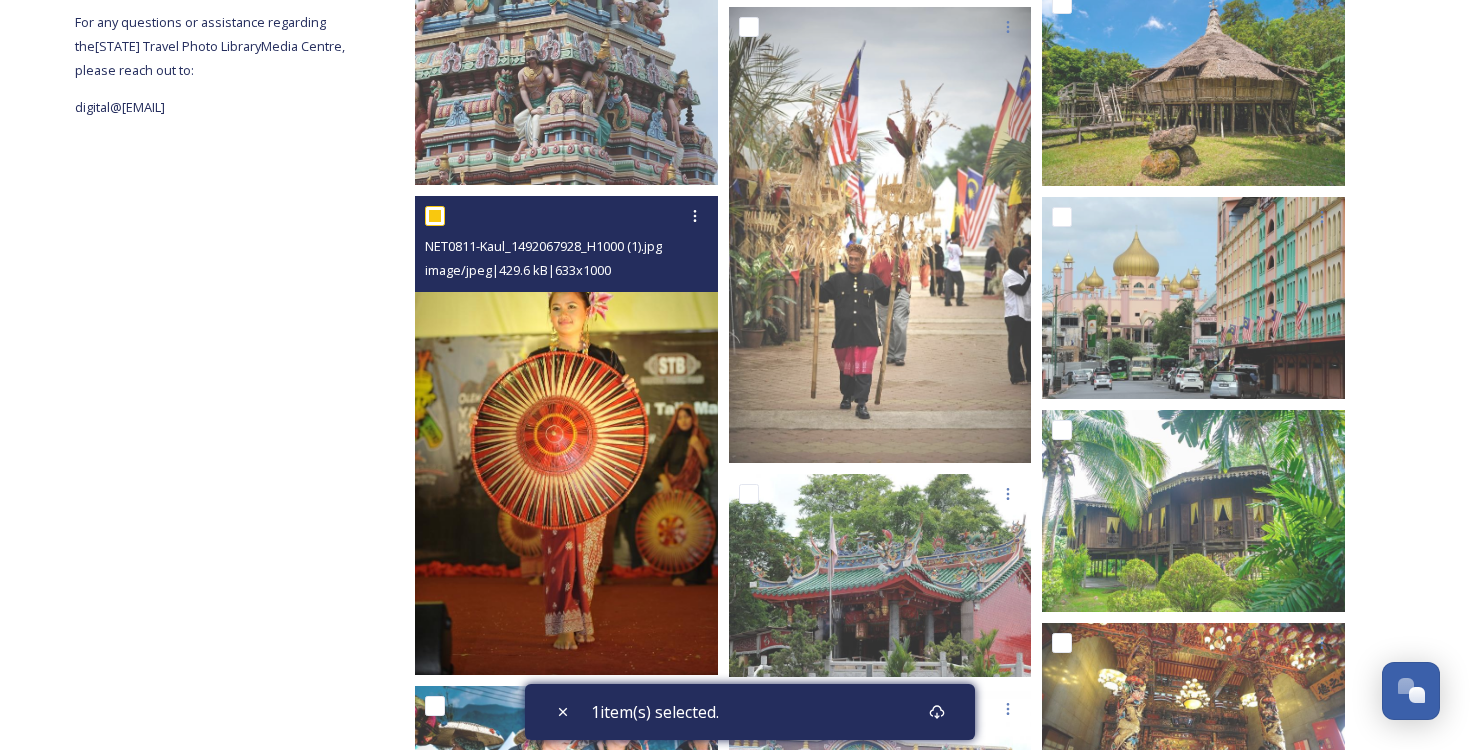 checkbox on "true" 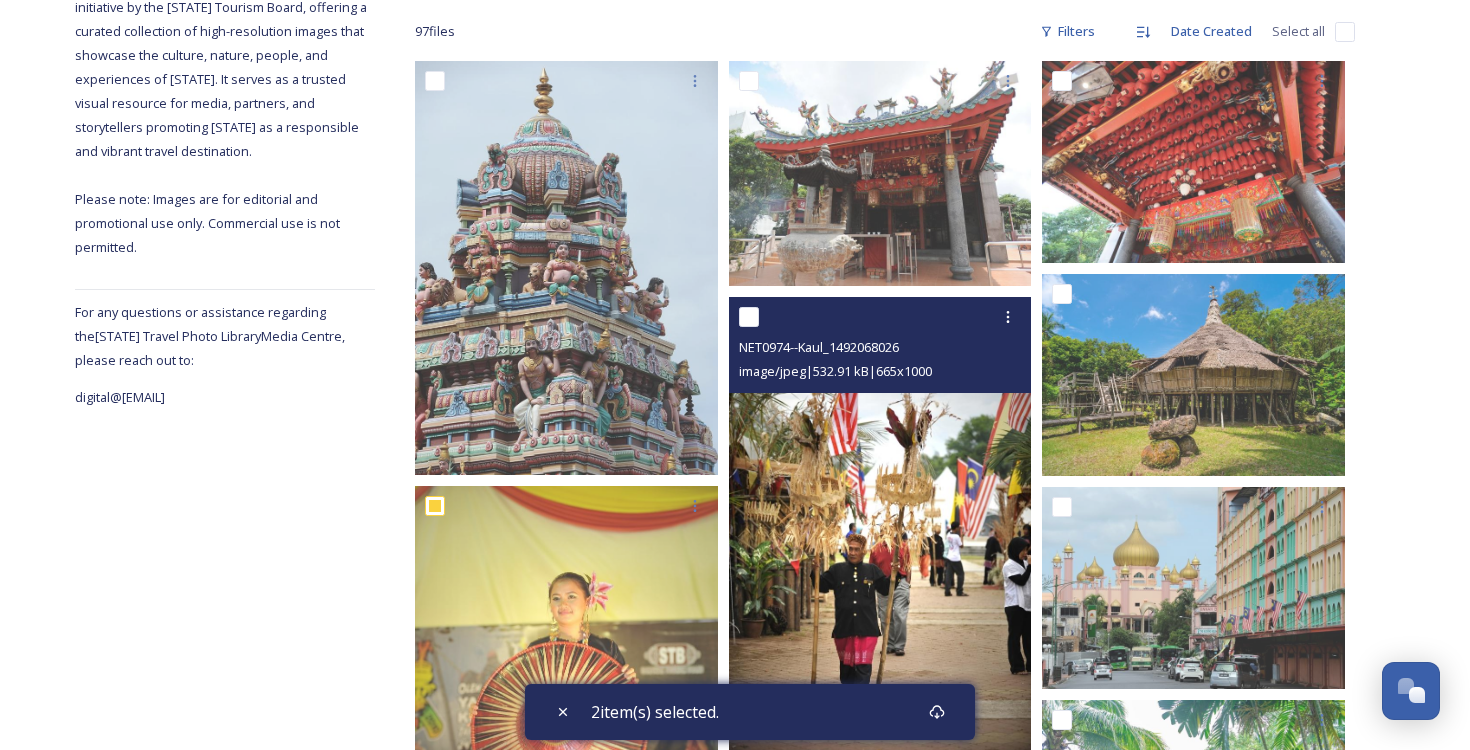 scroll, scrollTop: 176, scrollLeft: 0, axis: vertical 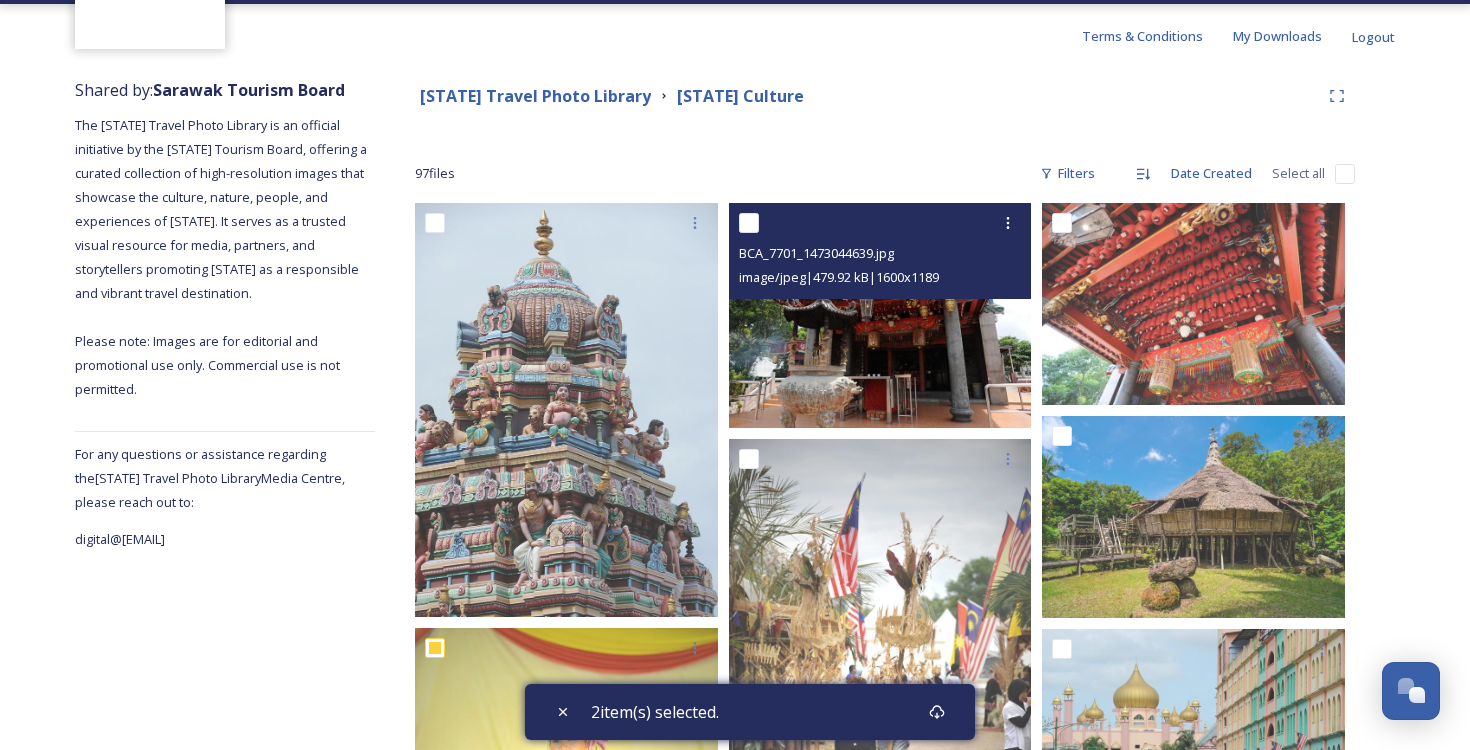 click at bounding box center (749, 223) 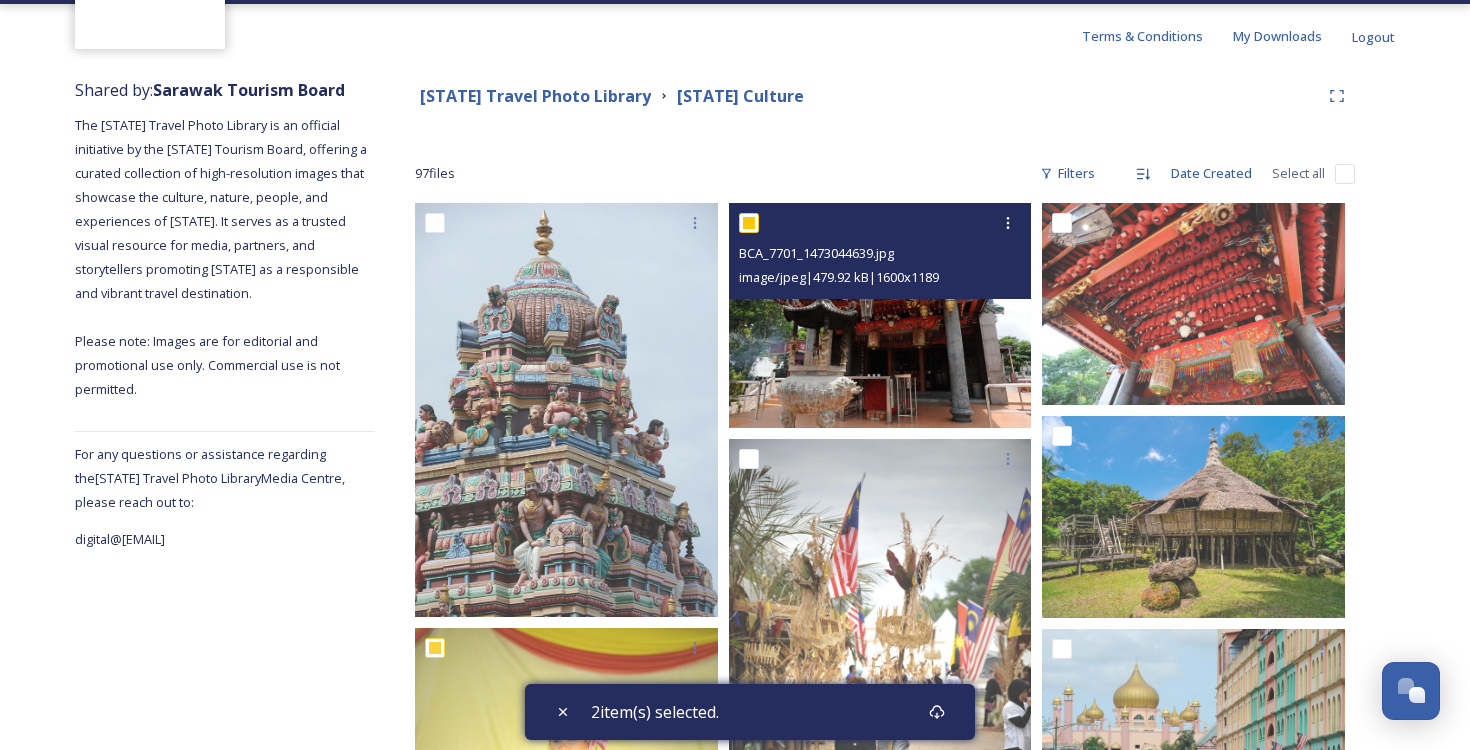checkbox on "true" 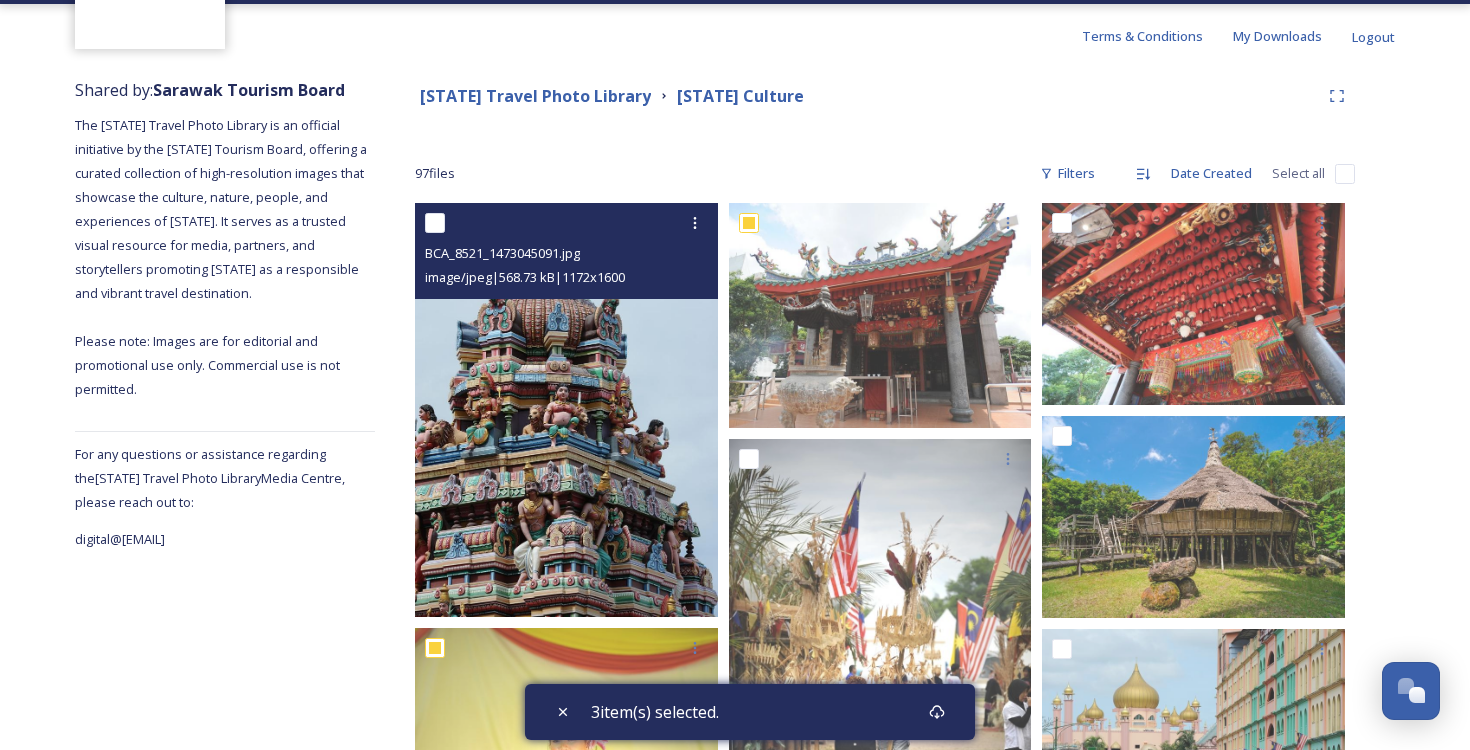 click at bounding box center (569, 223) 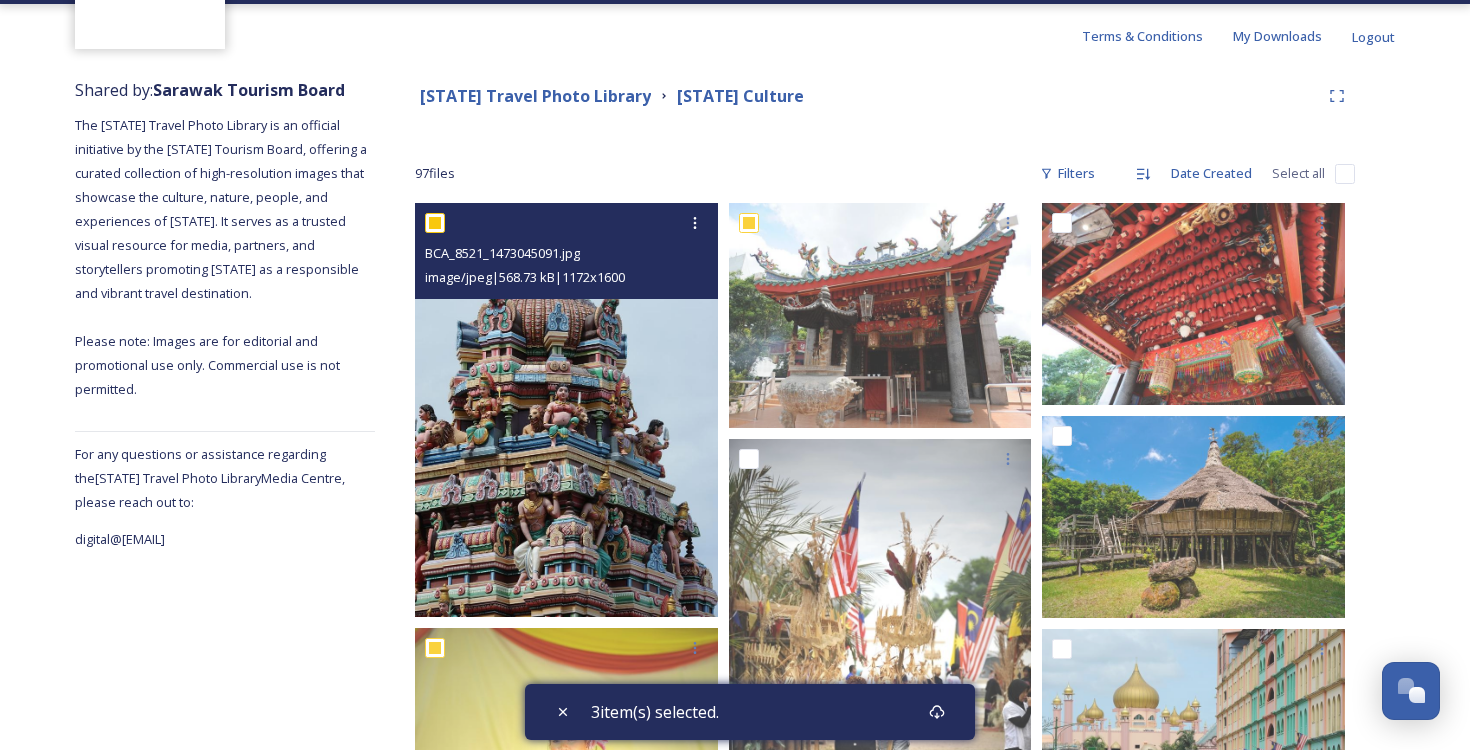 checkbox on "true" 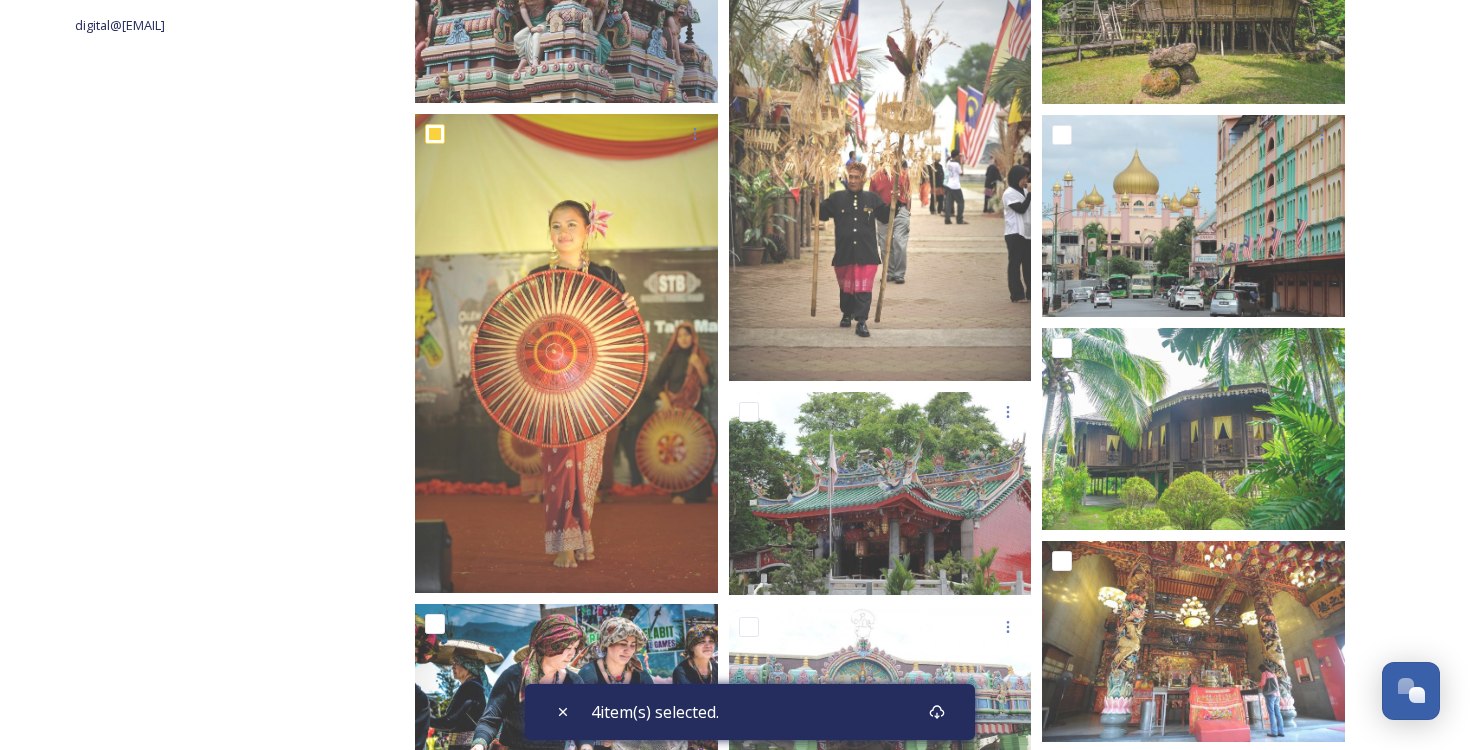 scroll, scrollTop: 691, scrollLeft: 0, axis: vertical 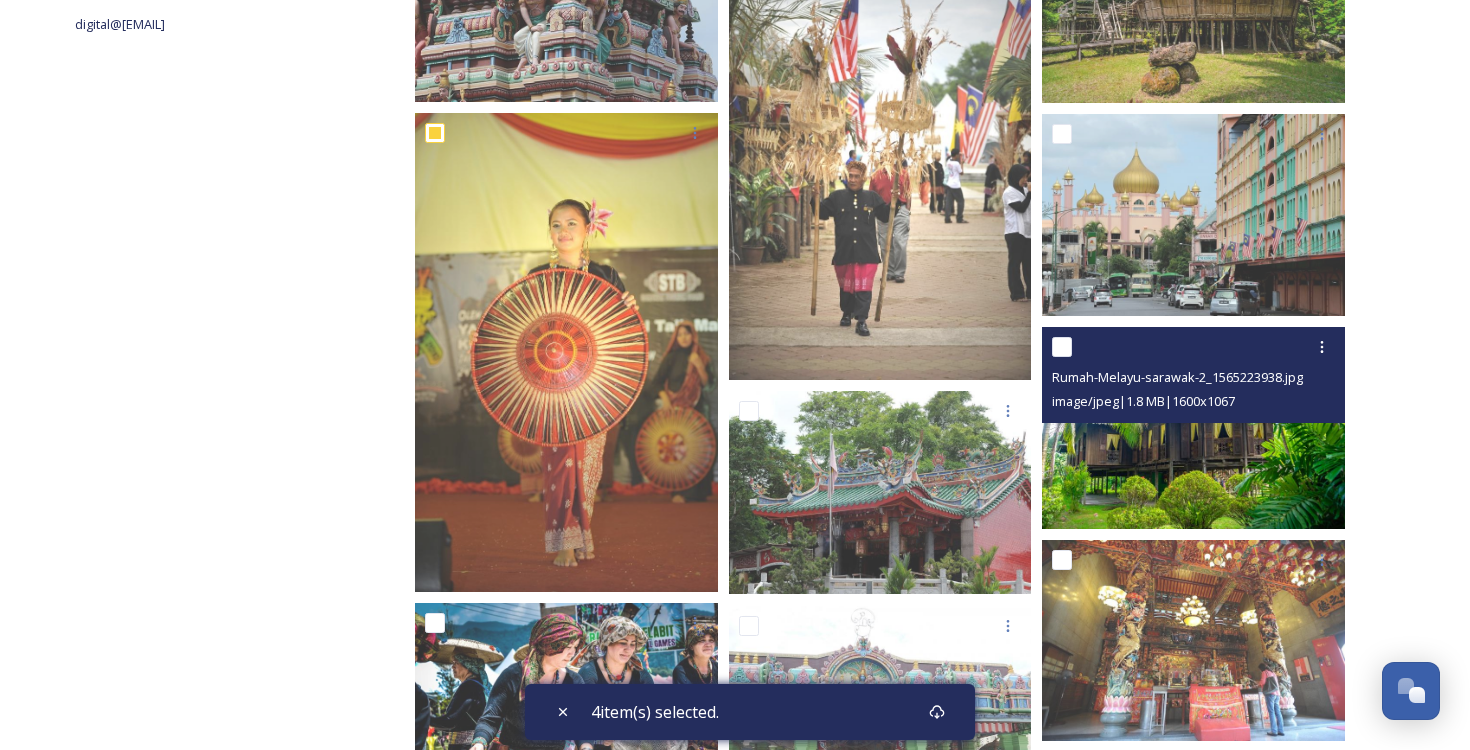 click at bounding box center (1062, 347) 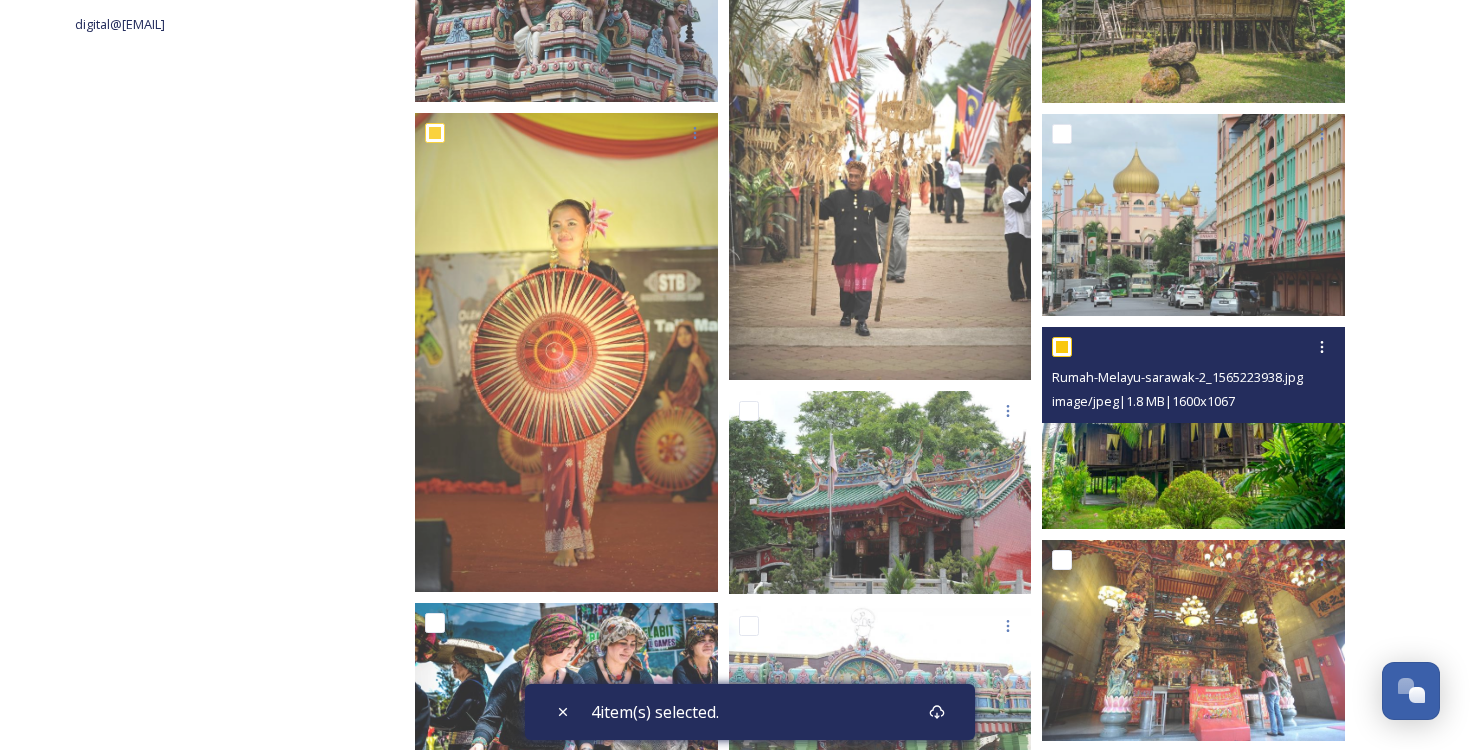 checkbox on "true" 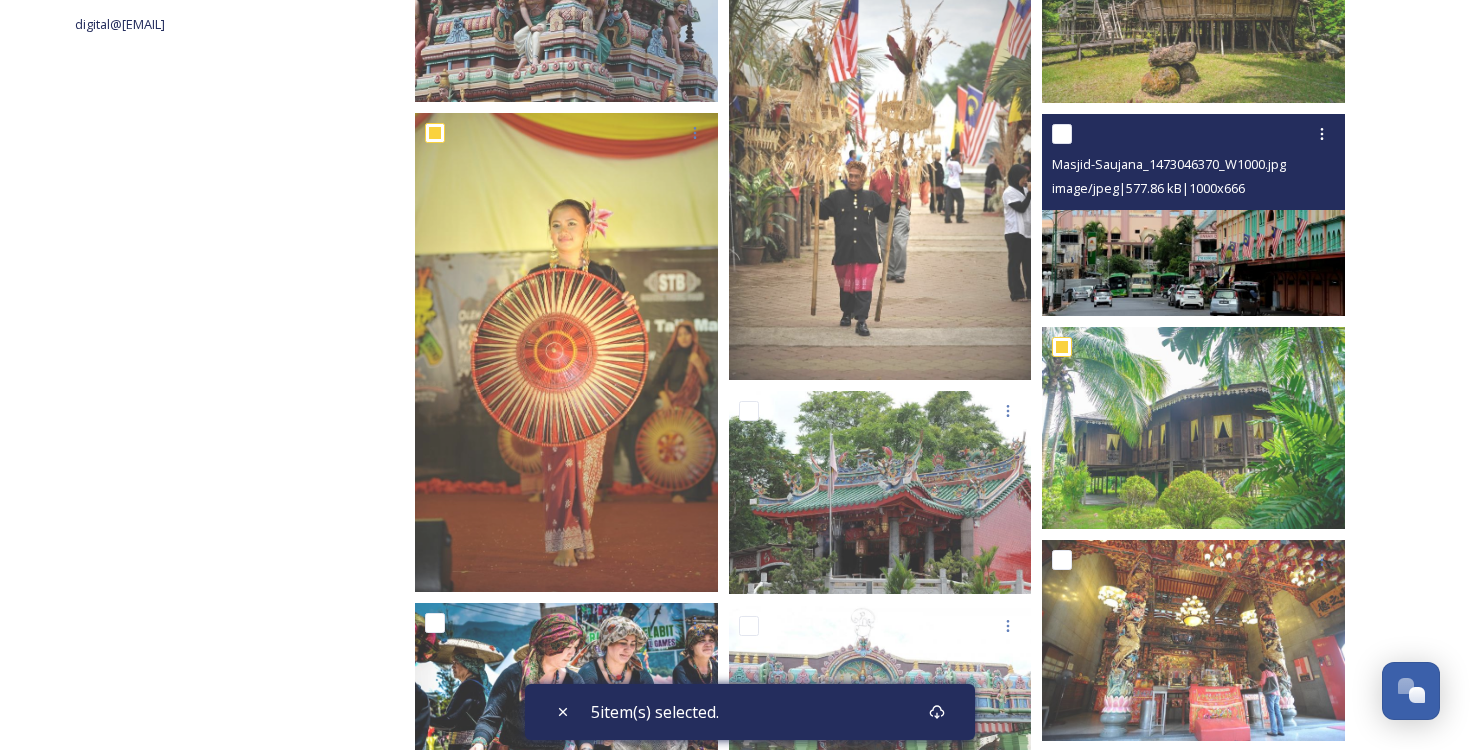 click at bounding box center (1062, 134) 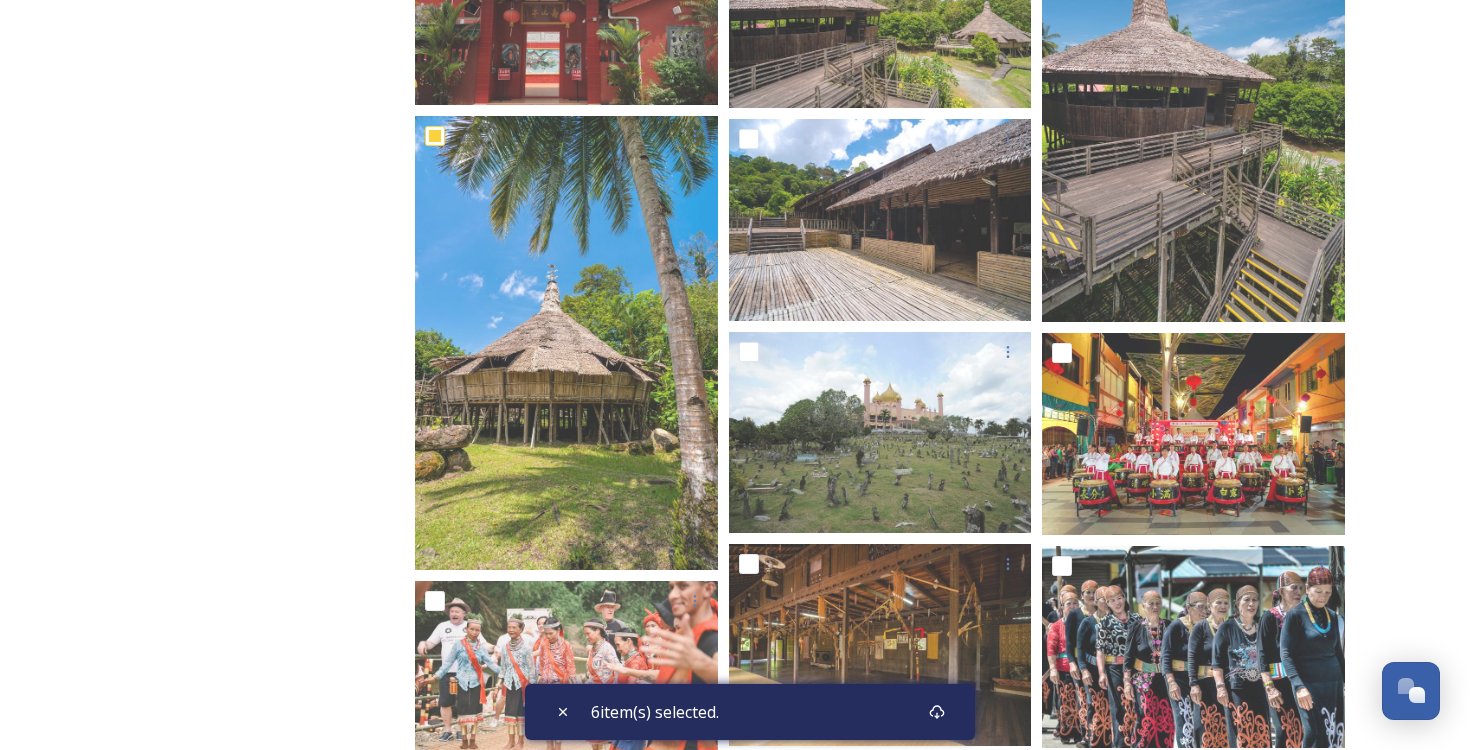 scroll, scrollTop: 2062, scrollLeft: 0, axis: vertical 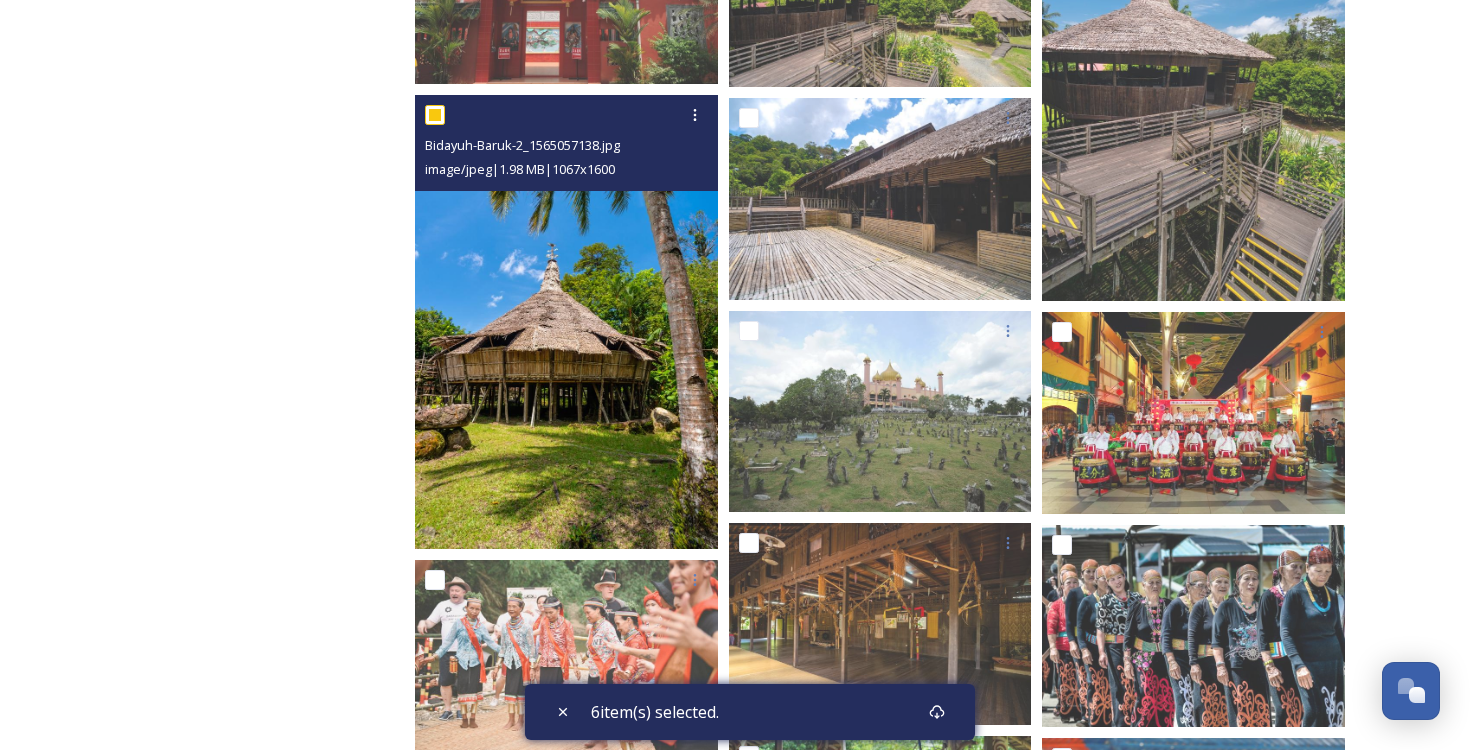 click at bounding box center [435, 115] 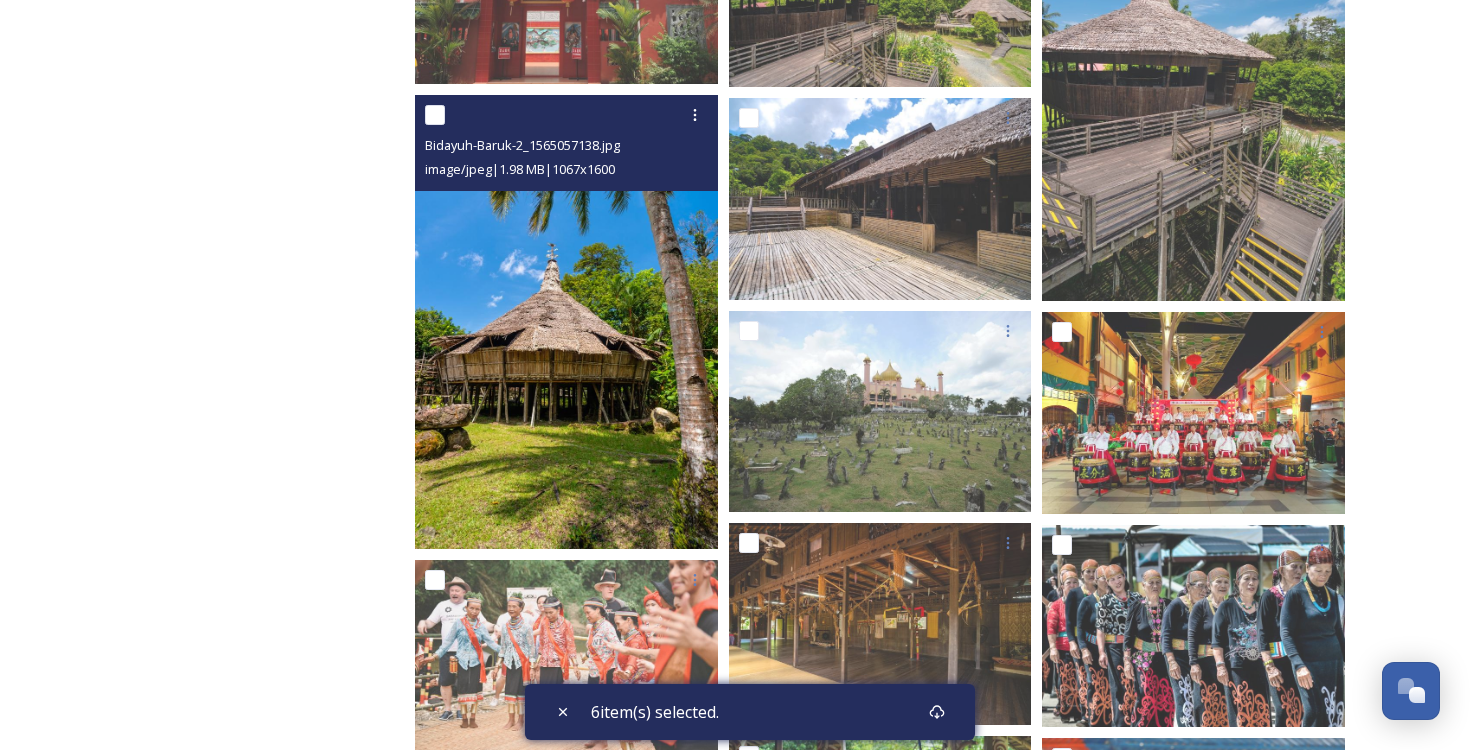 checkbox on "false" 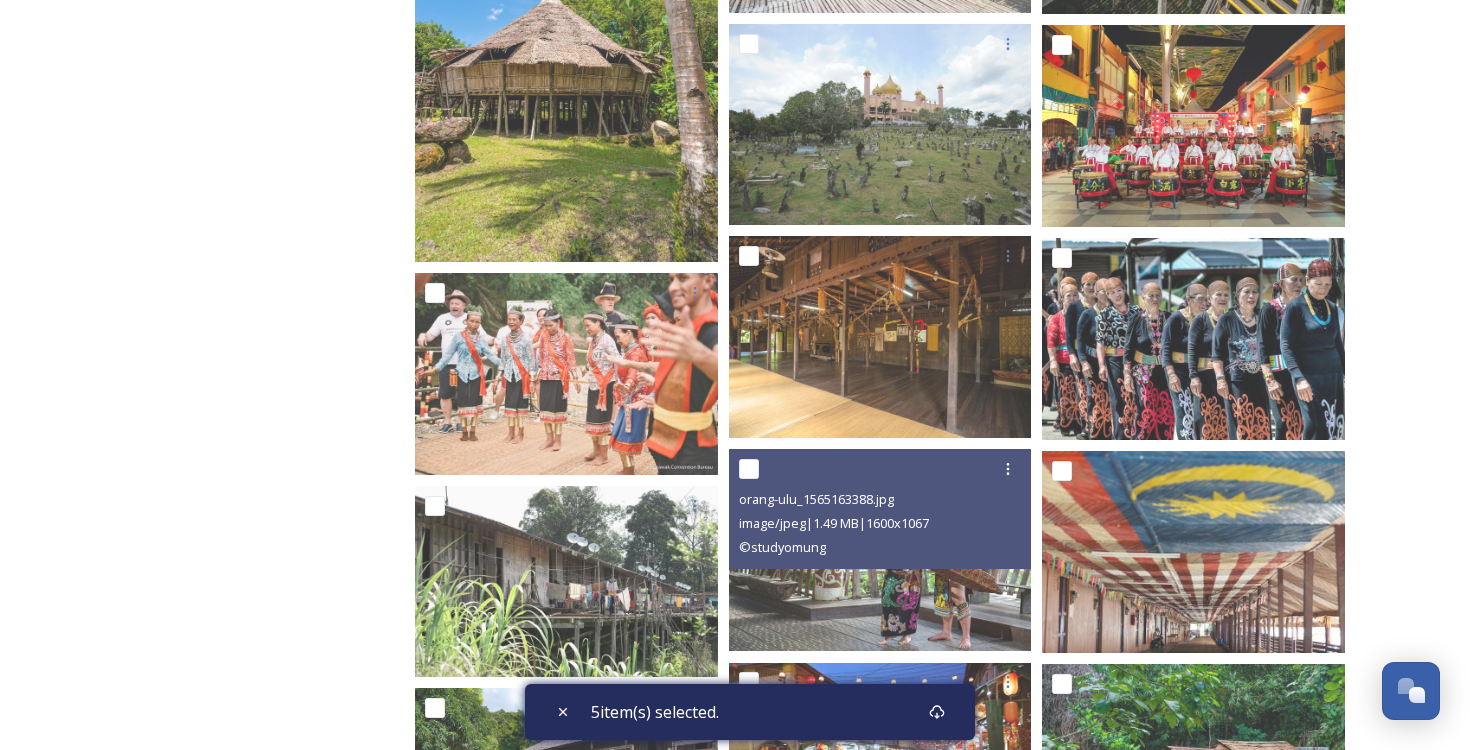 scroll, scrollTop: 2350, scrollLeft: 0, axis: vertical 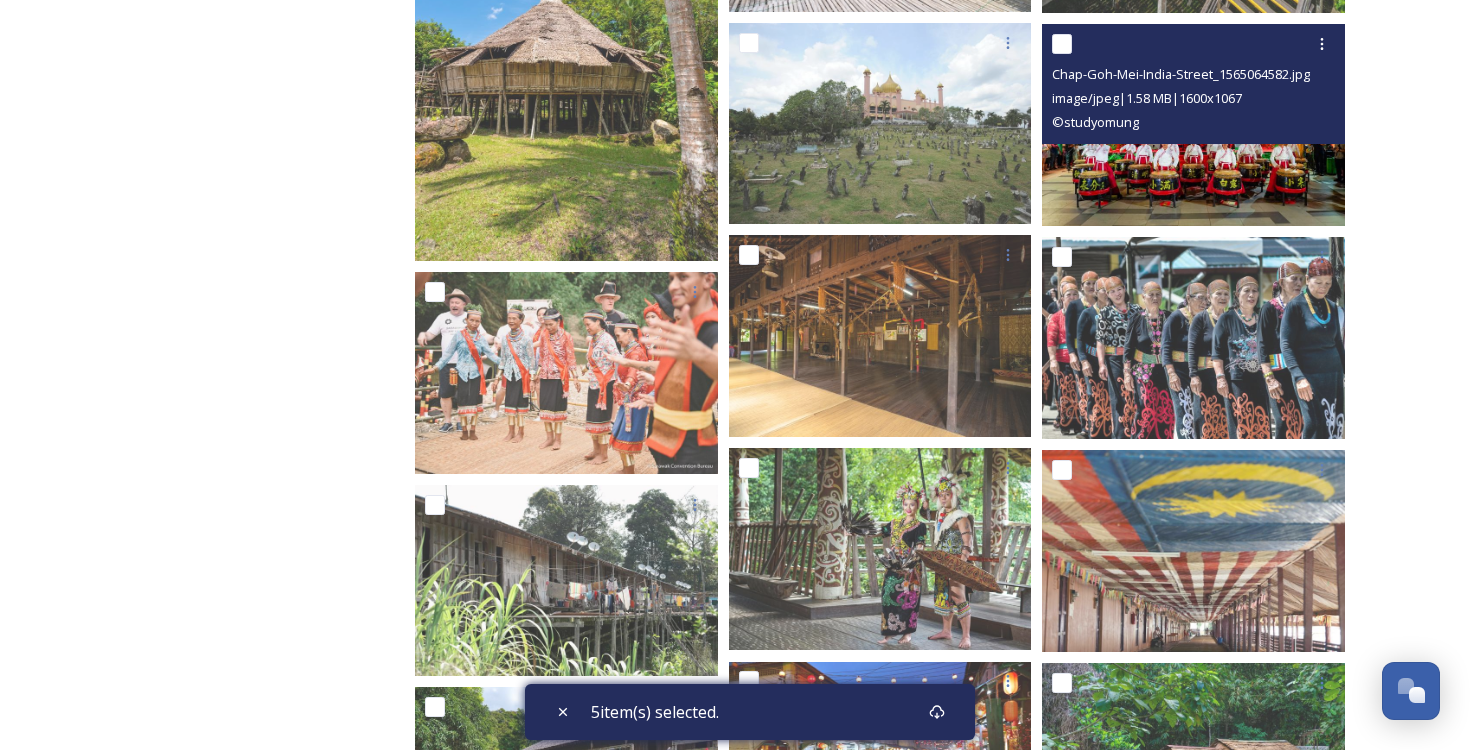 click at bounding box center (1062, 44) 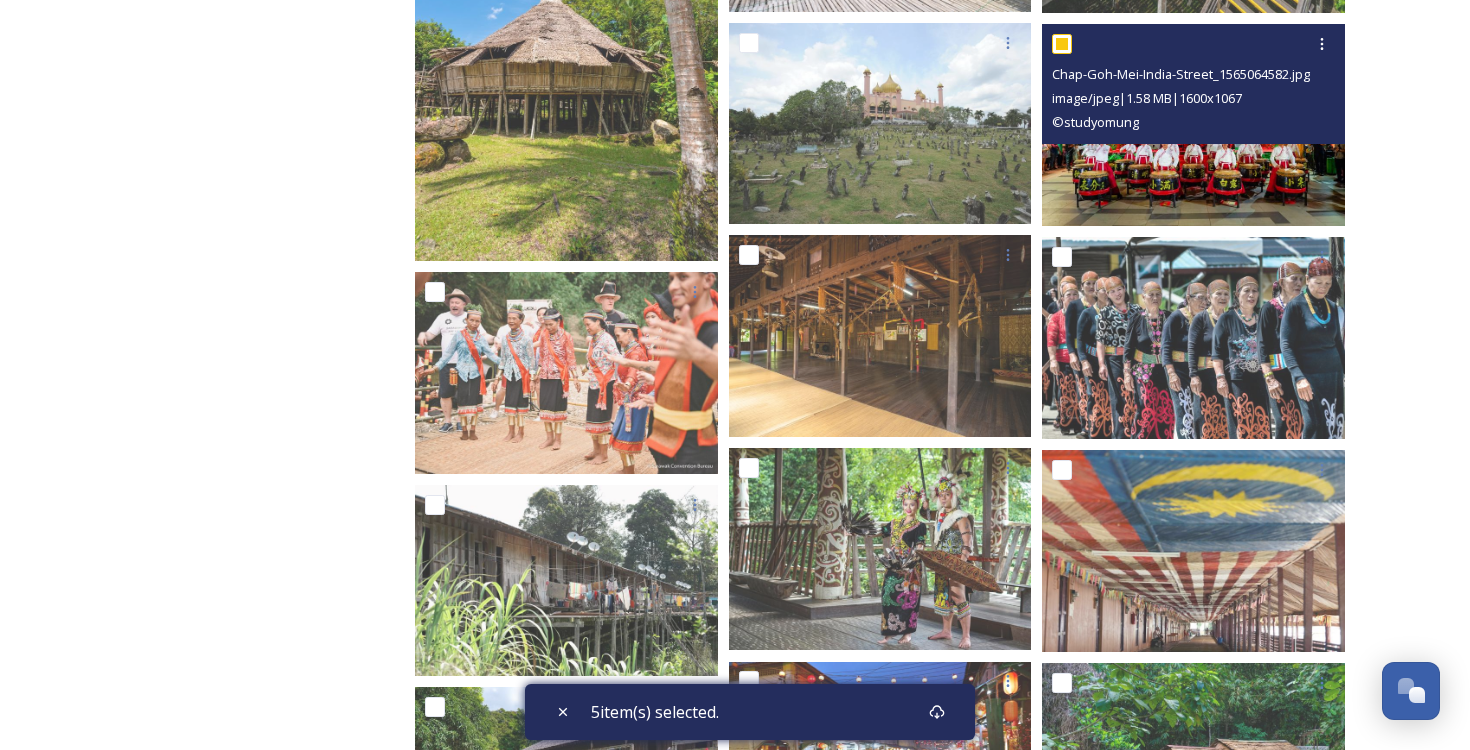 checkbox on "true" 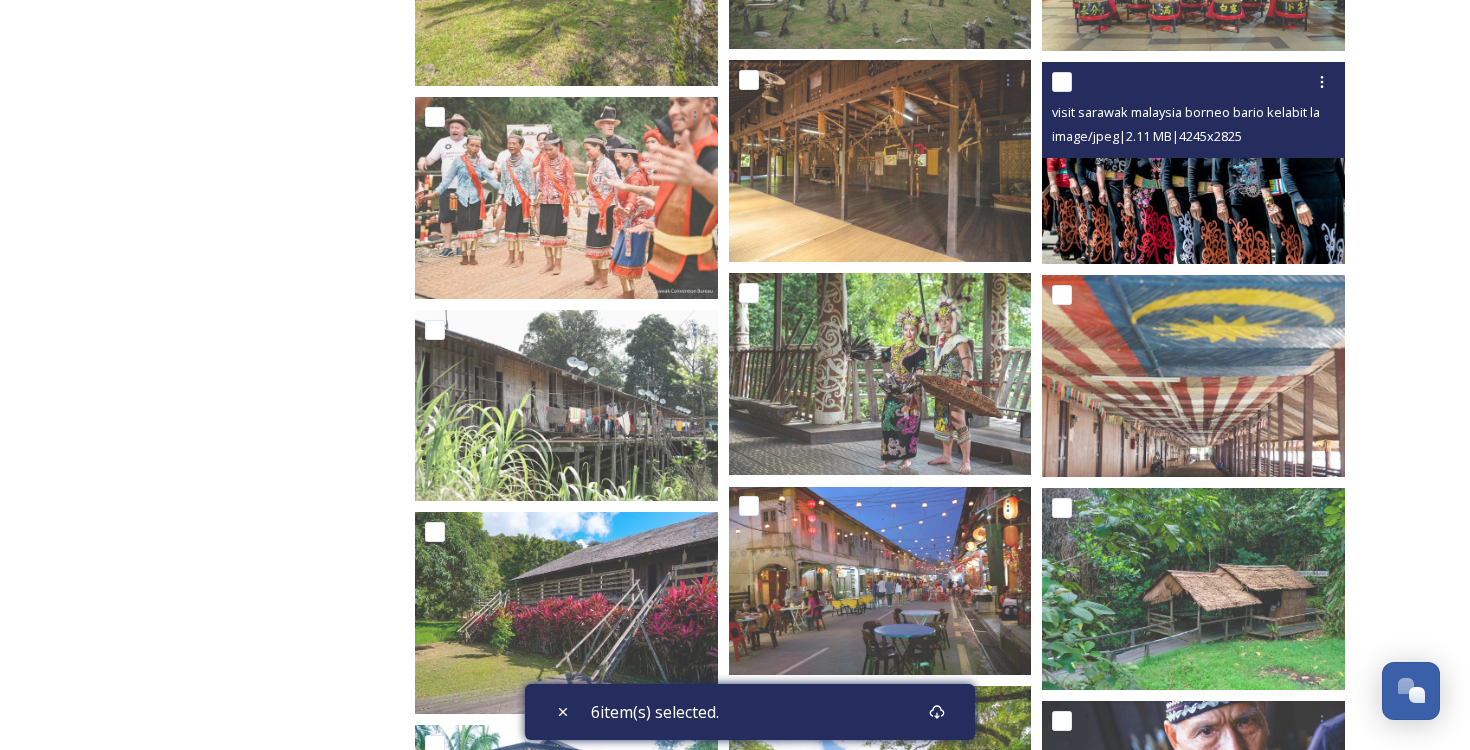 scroll, scrollTop: 2544, scrollLeft: 0, axis: vertical 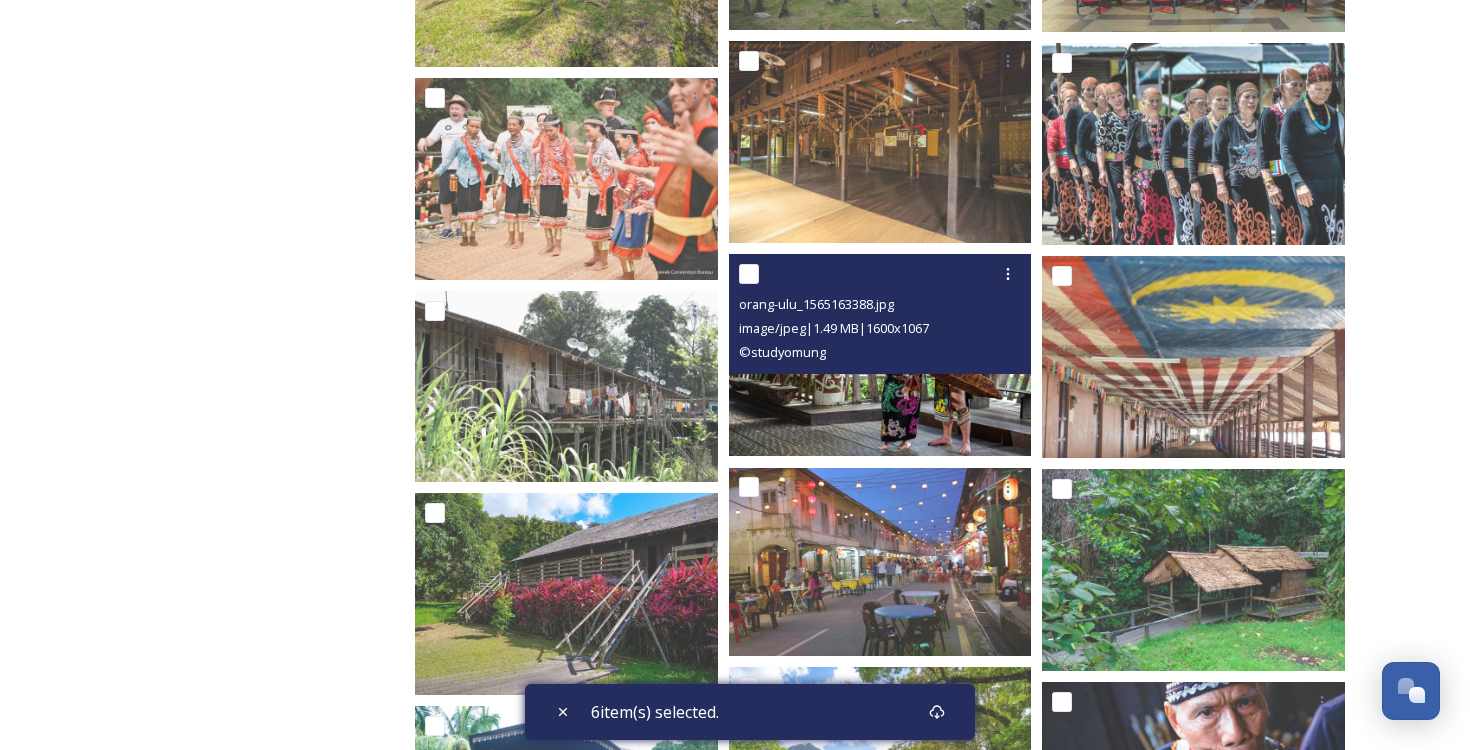 click at bounding box center (749, 274) 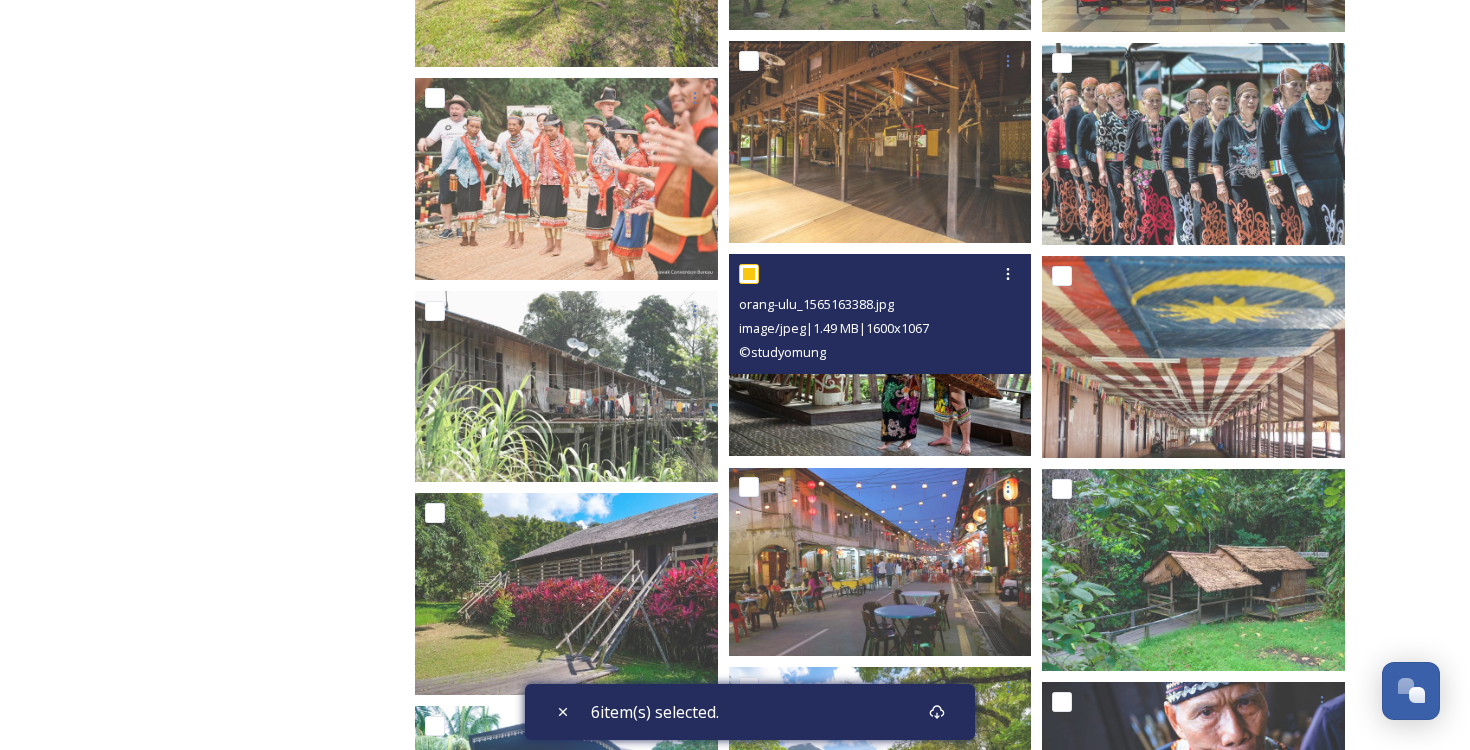 checkbox on "true" 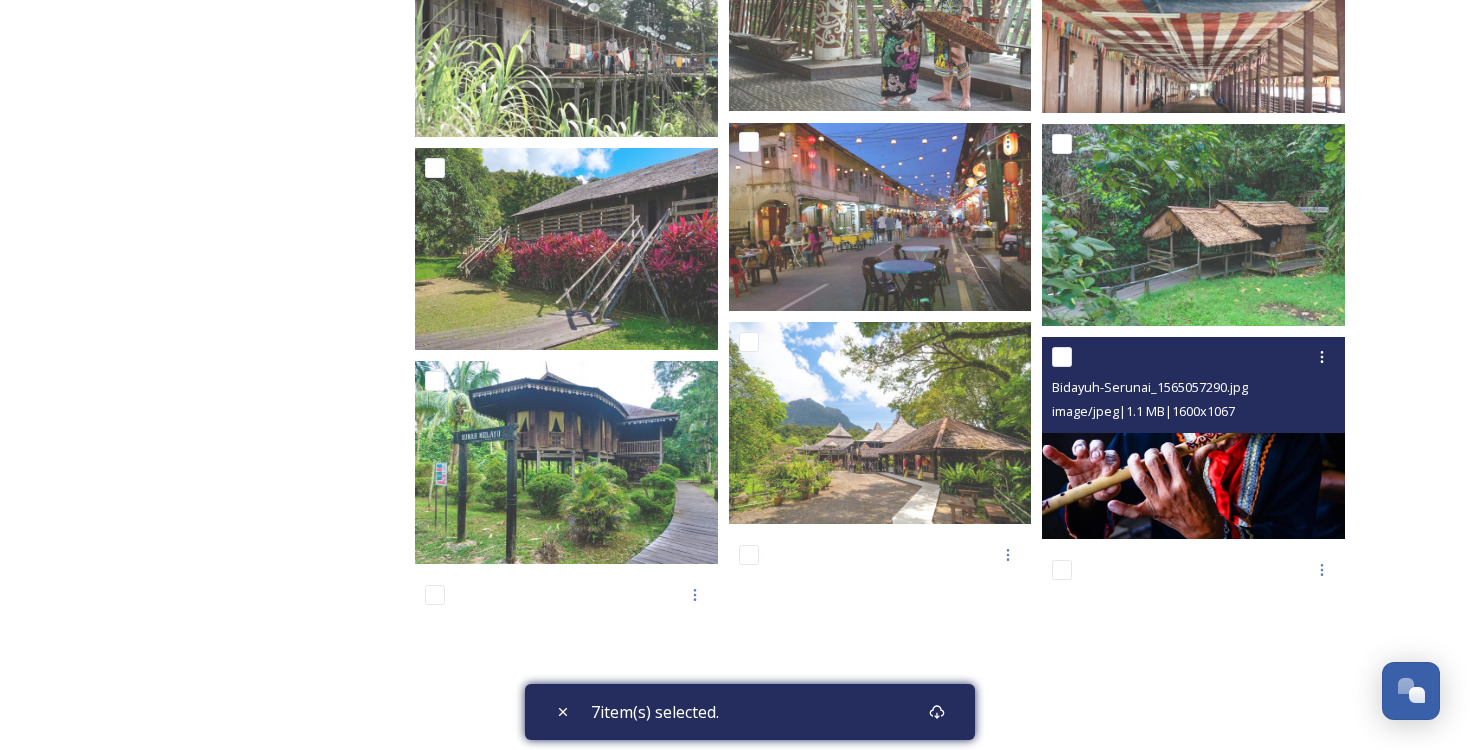 scroll, scrollTop: 2896, scrollLeft: 0, axis: vertical 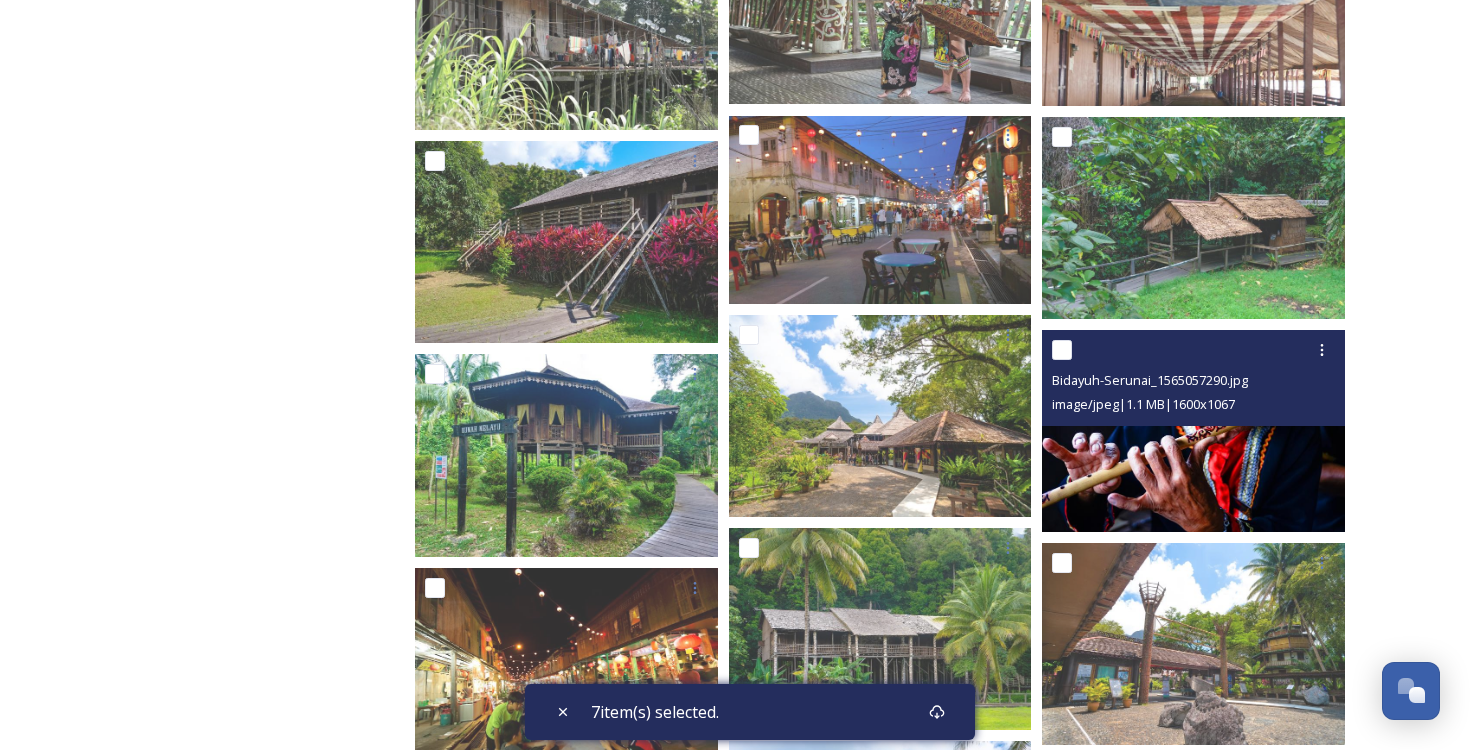click at bounding box center [1062, 350] 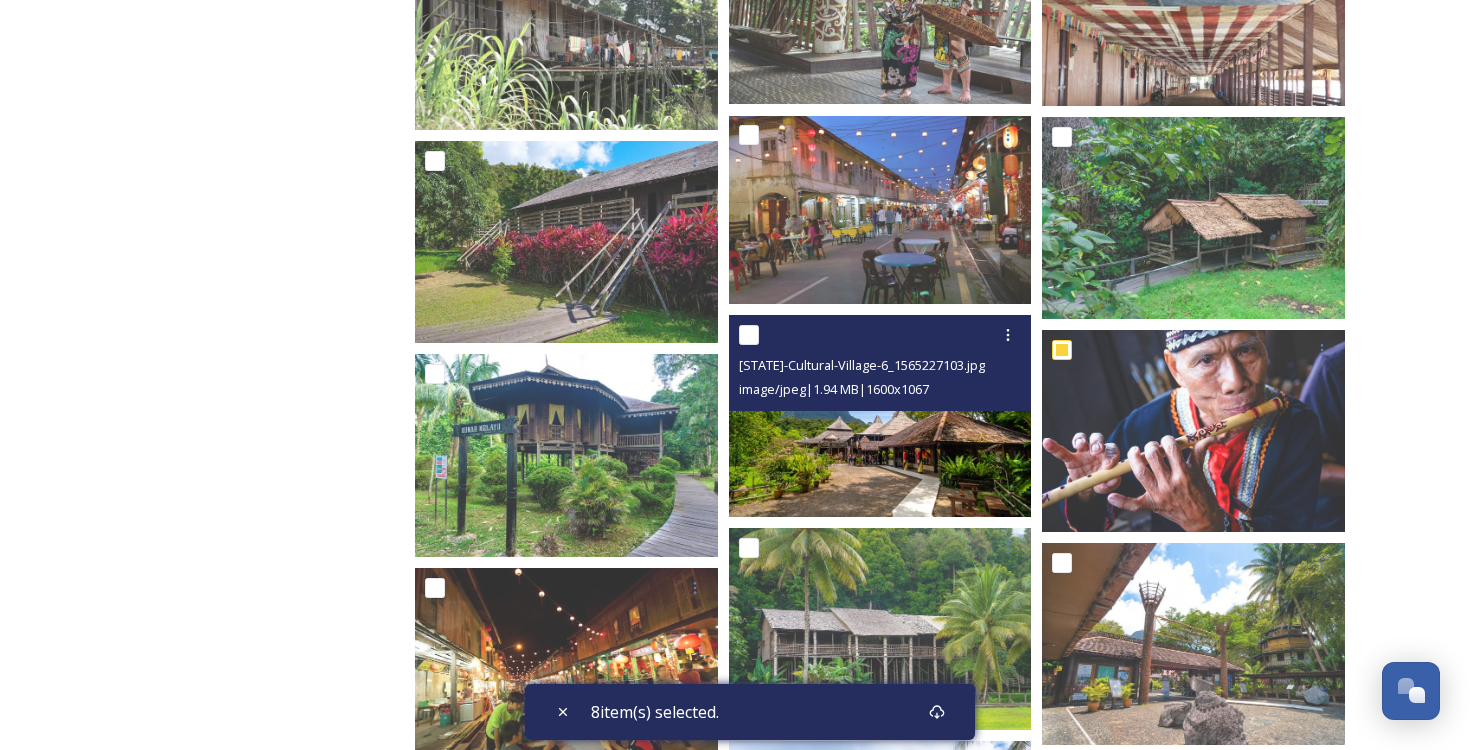 click at bounding box center [749, 335] 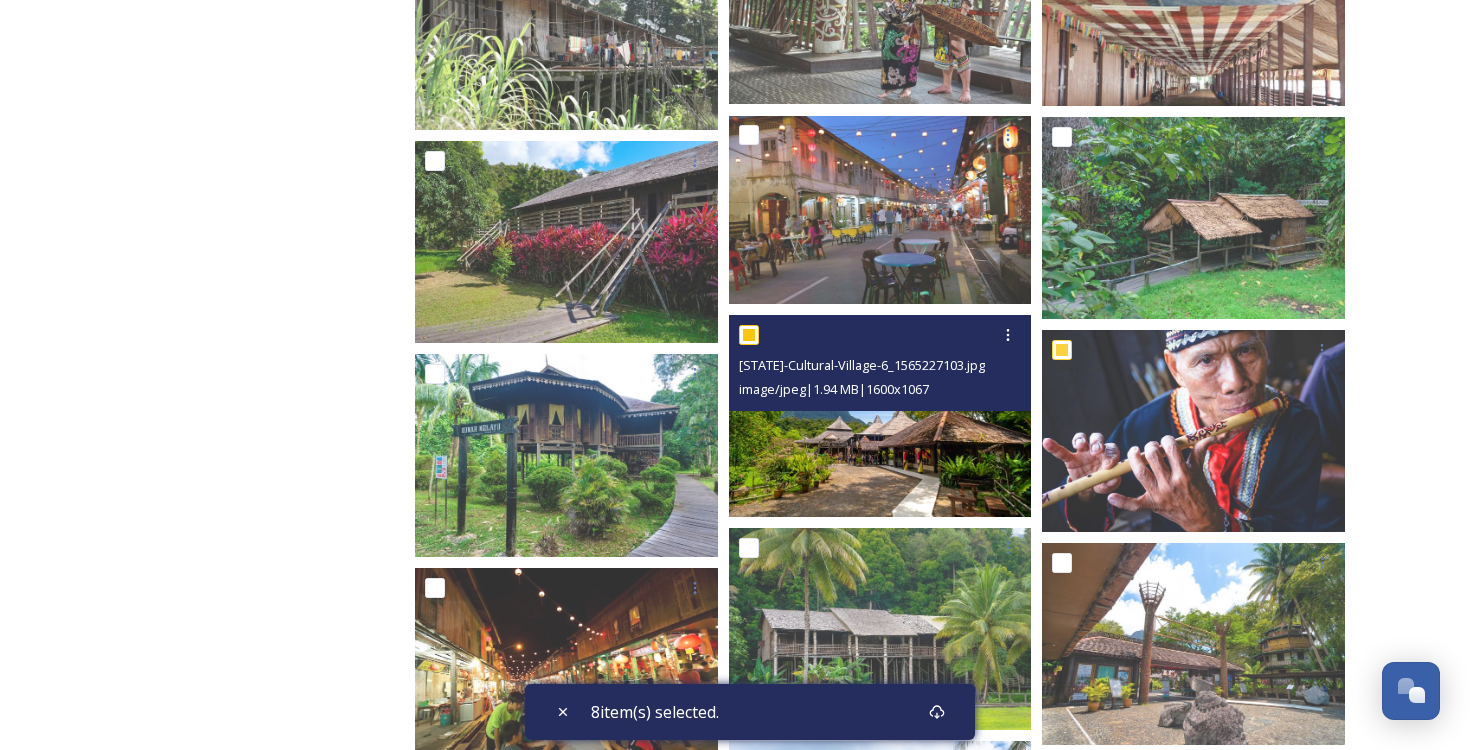 checkbox on "true" 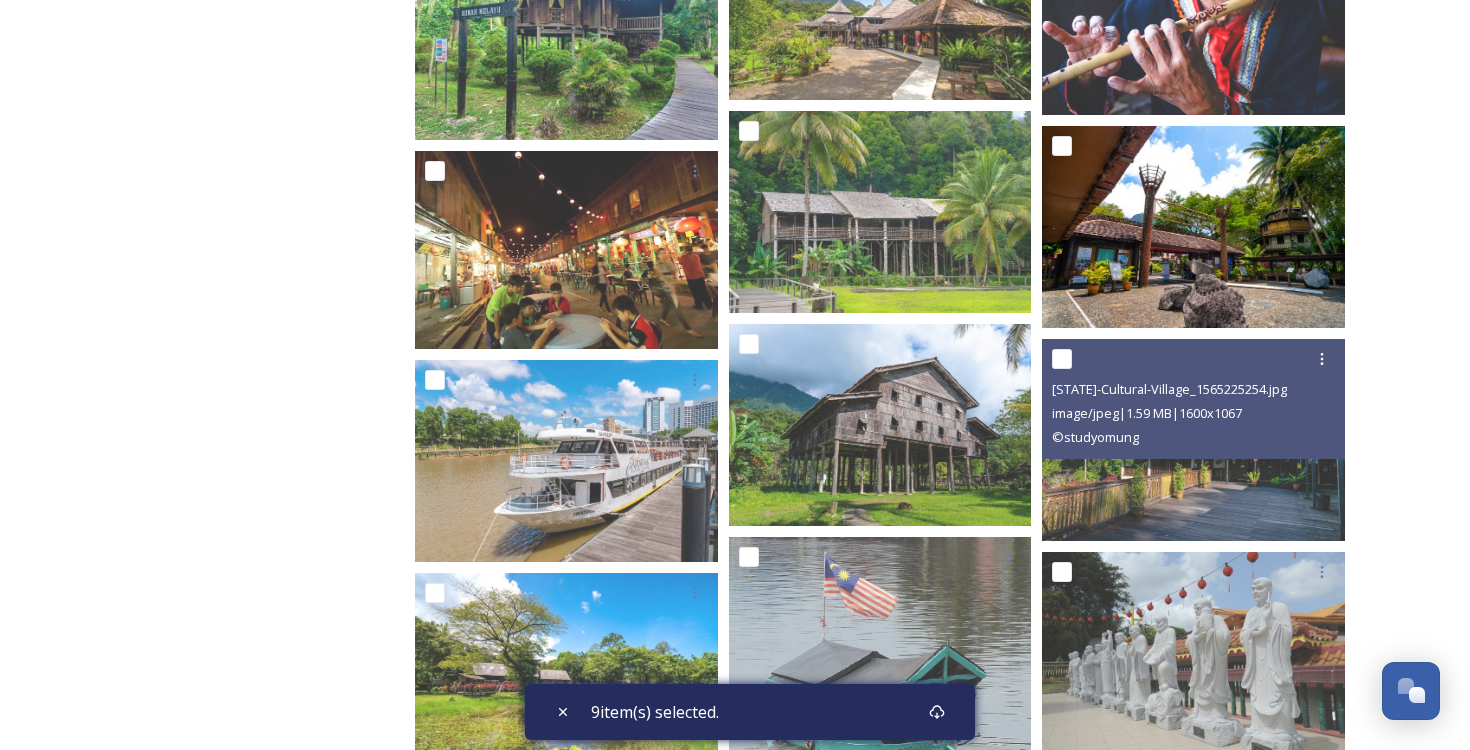 scroll, scrollTop: 3325, scrollLeft: 0, axis: vertical 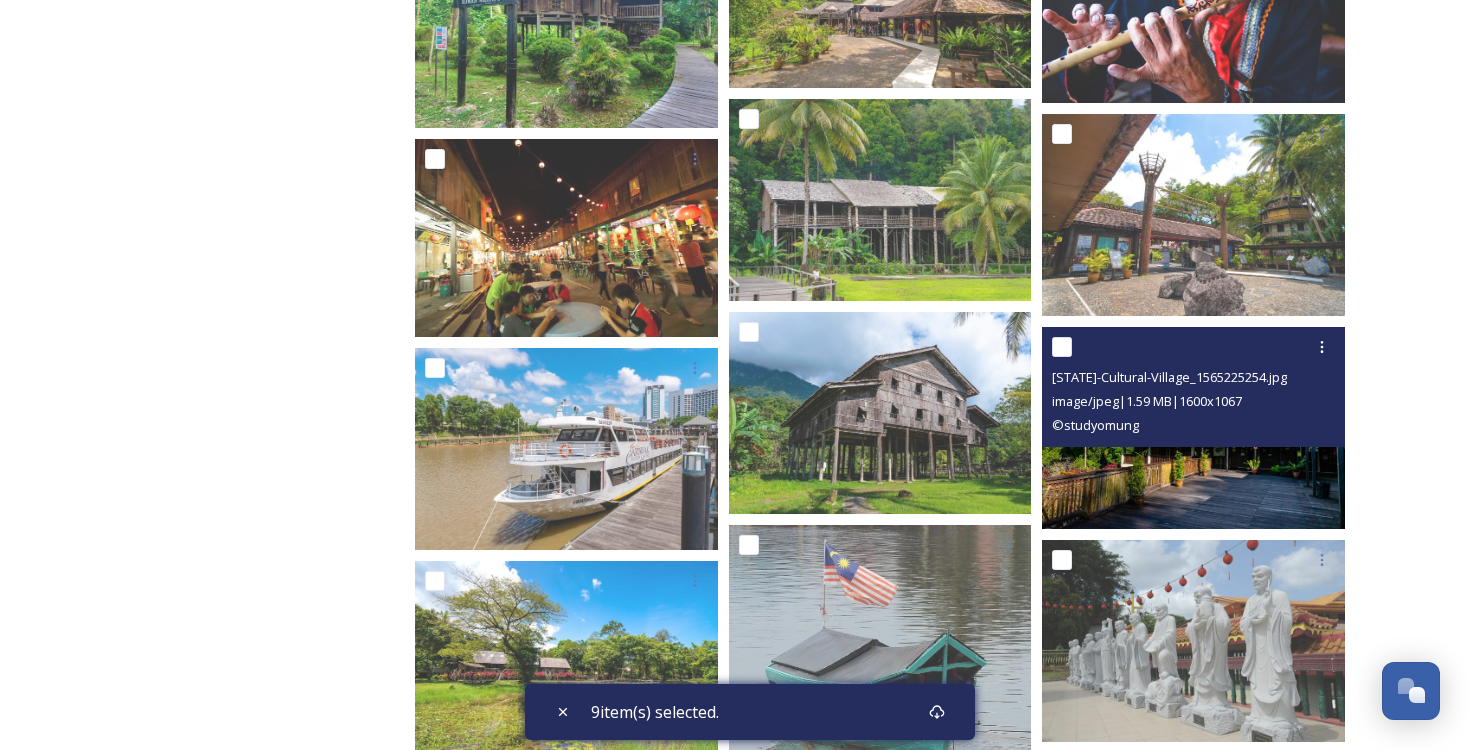 click at bounding box center [1062, 347] 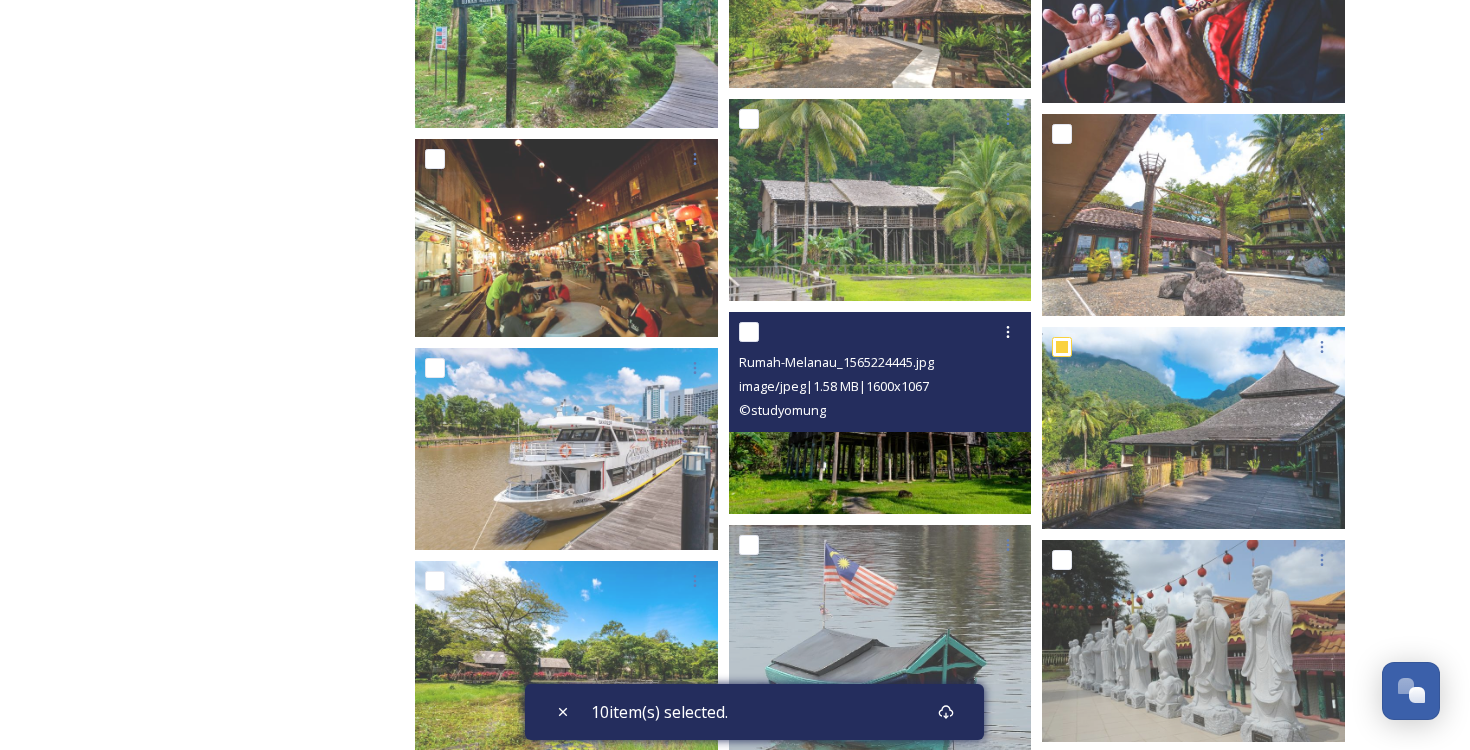 click at bounding box center [749, 332] 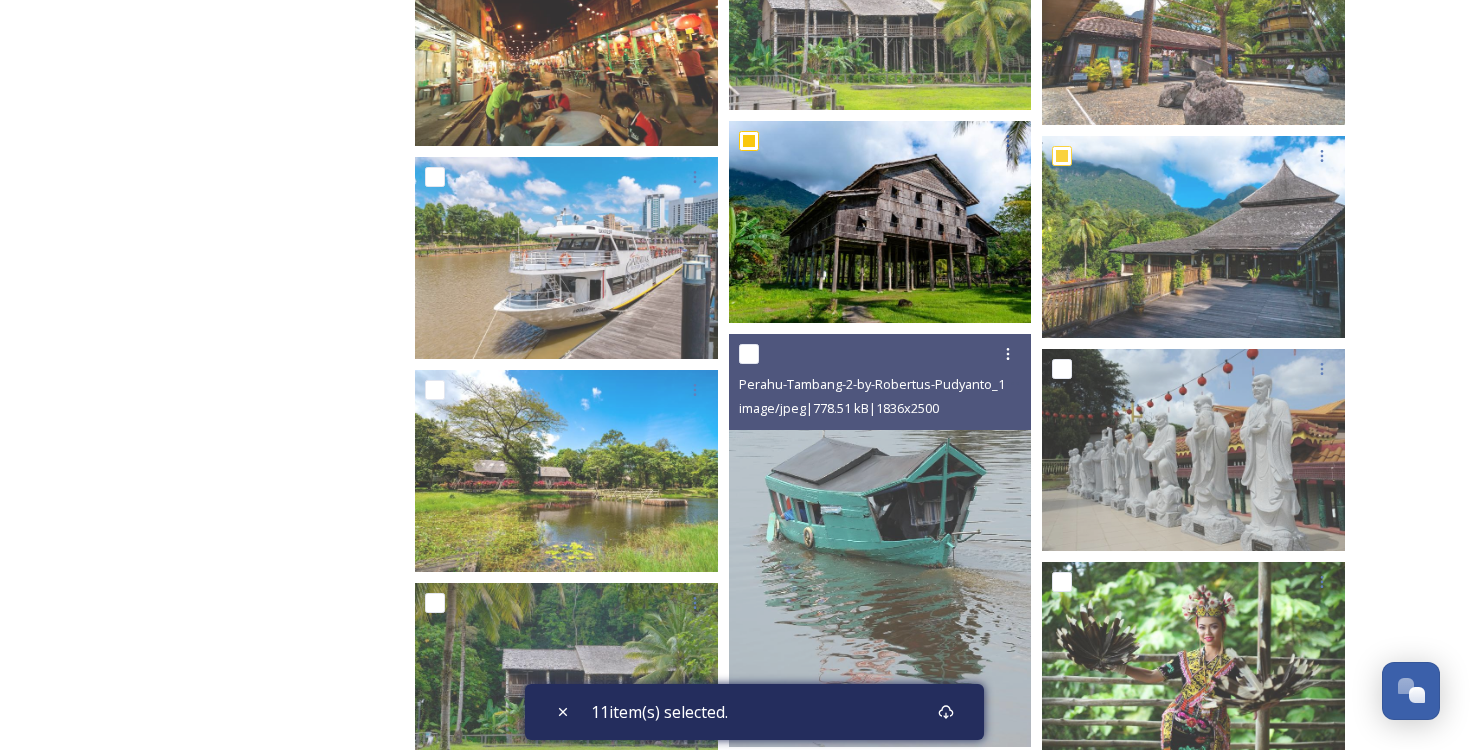 scroll, scrollTop: 3558, scrollLeft: 0, axis: vertical 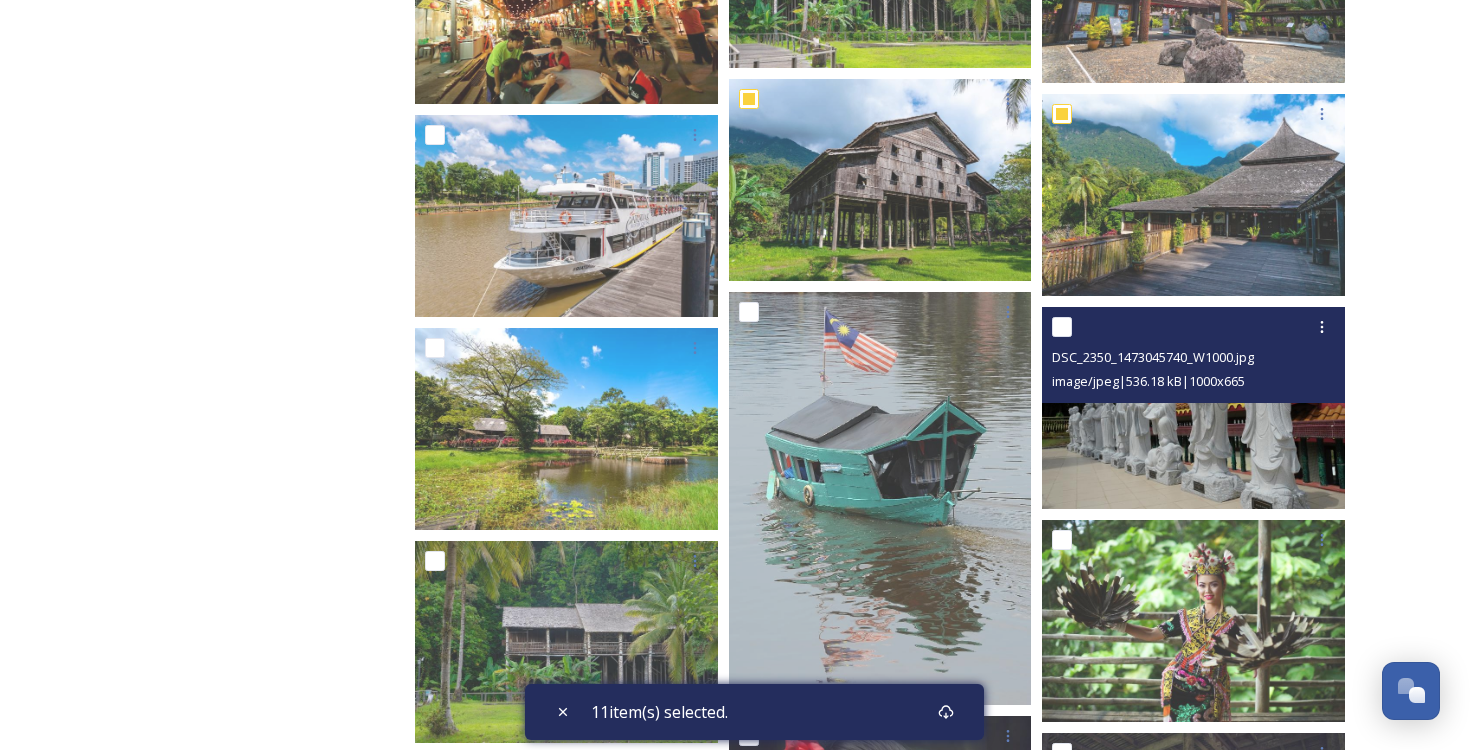 click at bounding box center [1062, 327] 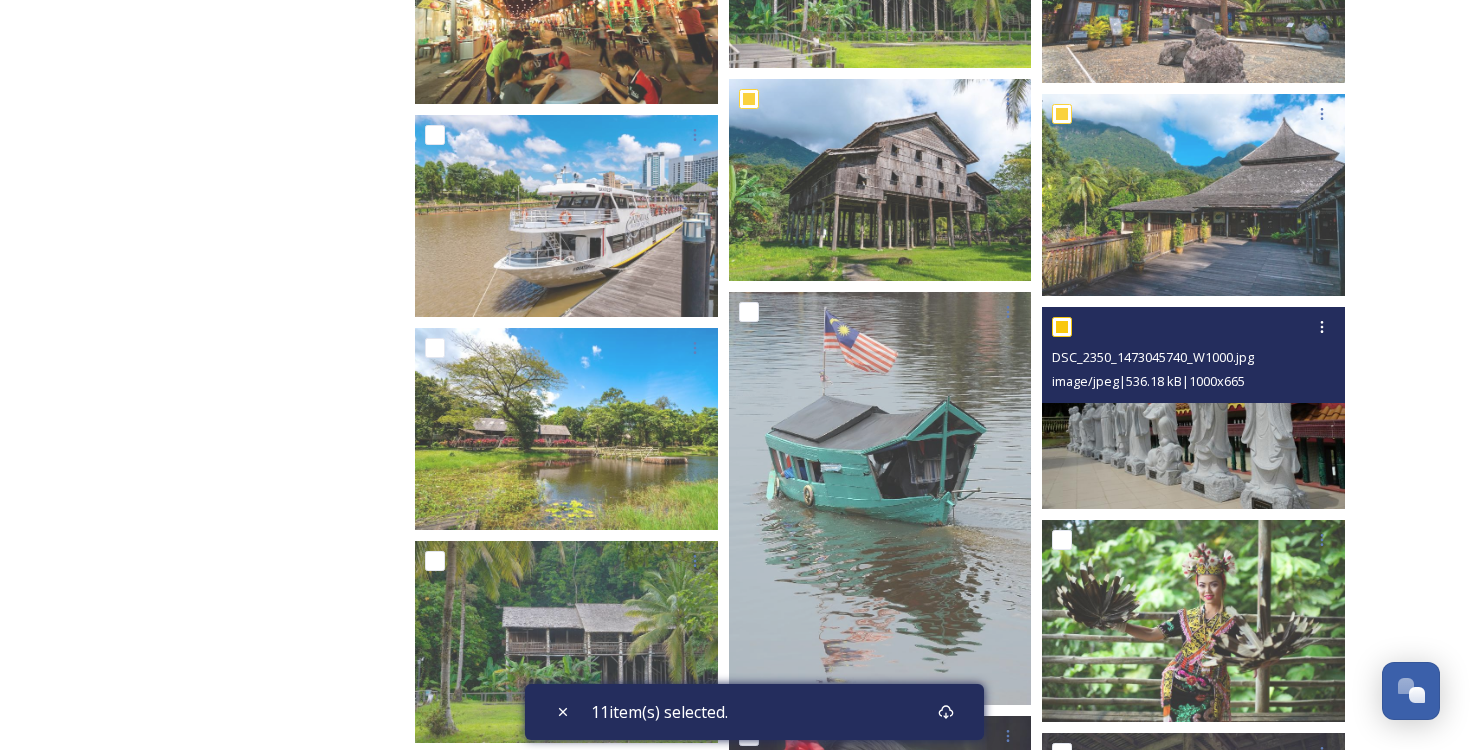 checkbox on "true" 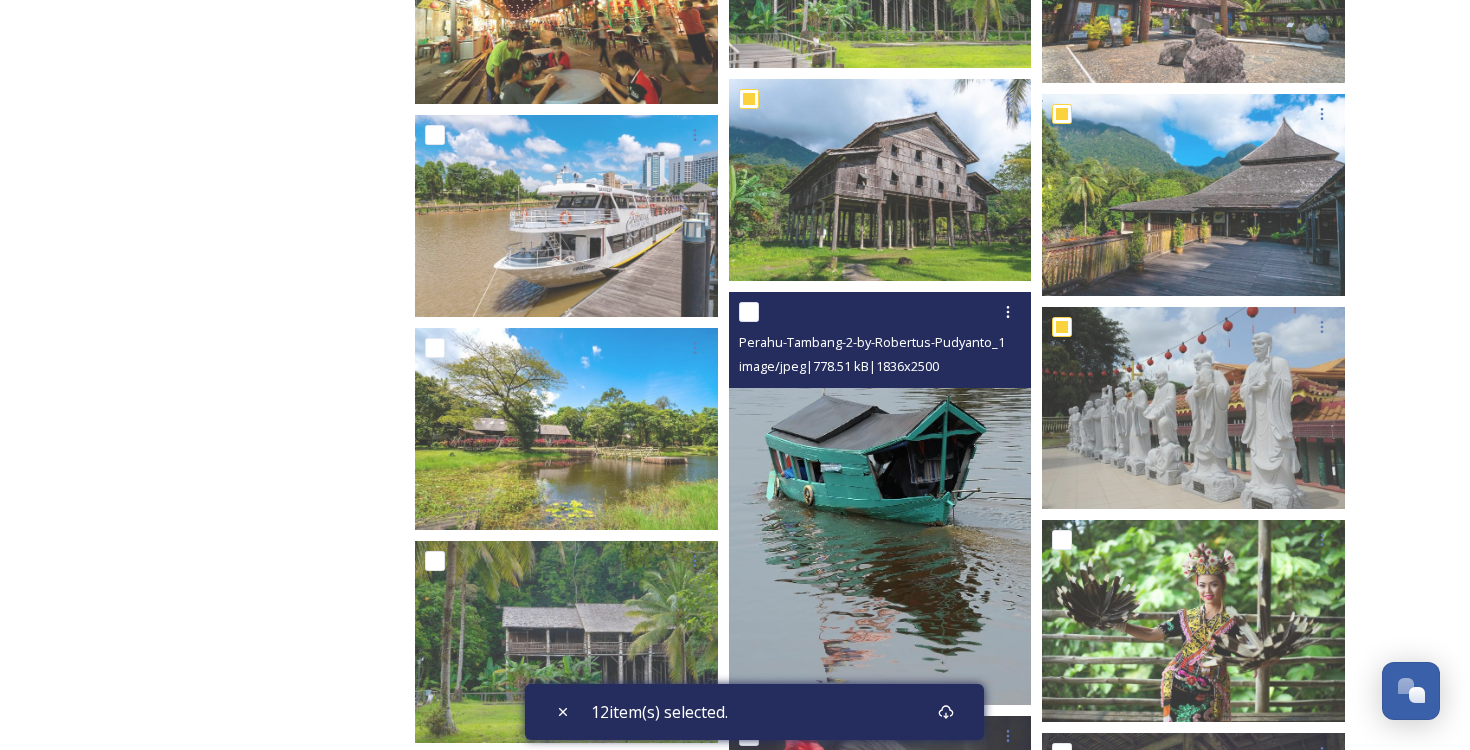 click at bounding box center (749, 312) 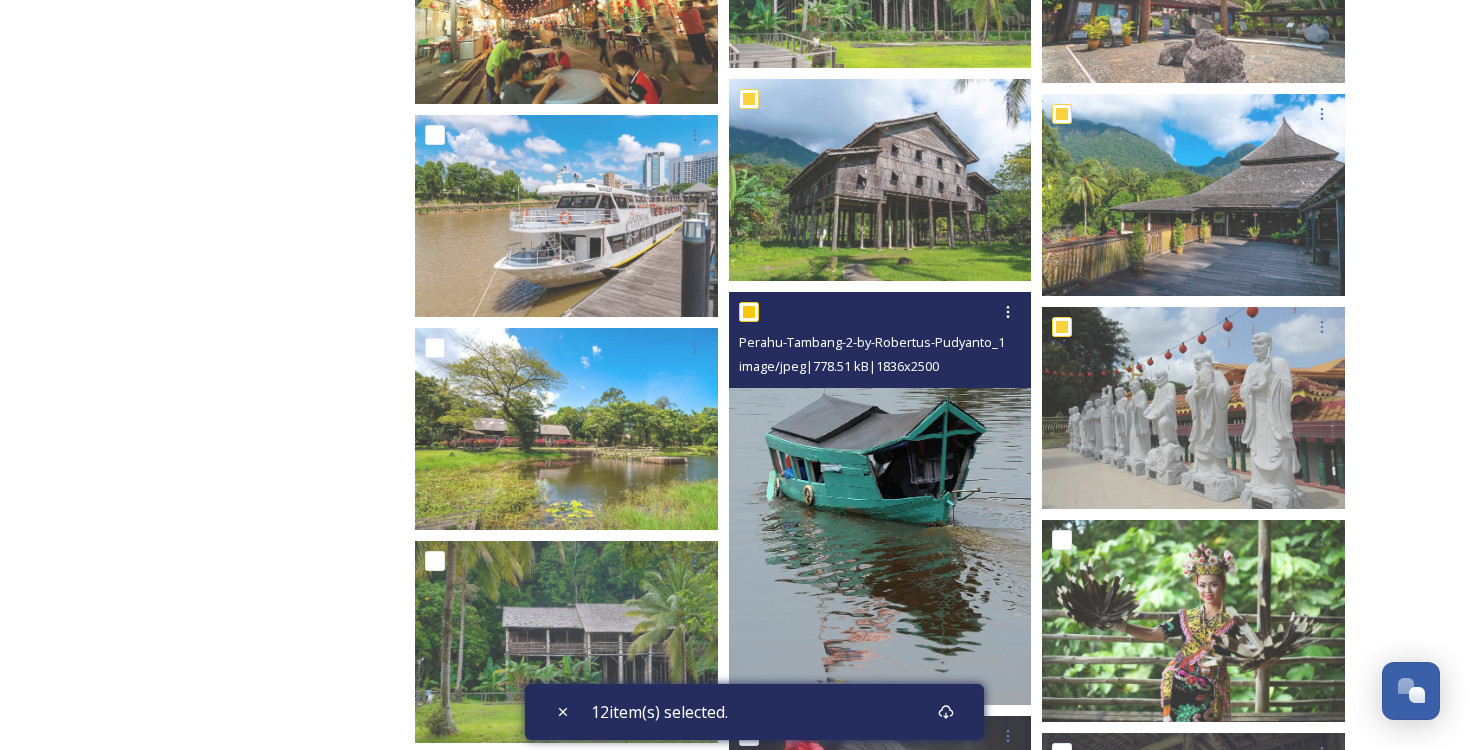 checkbox on "true" 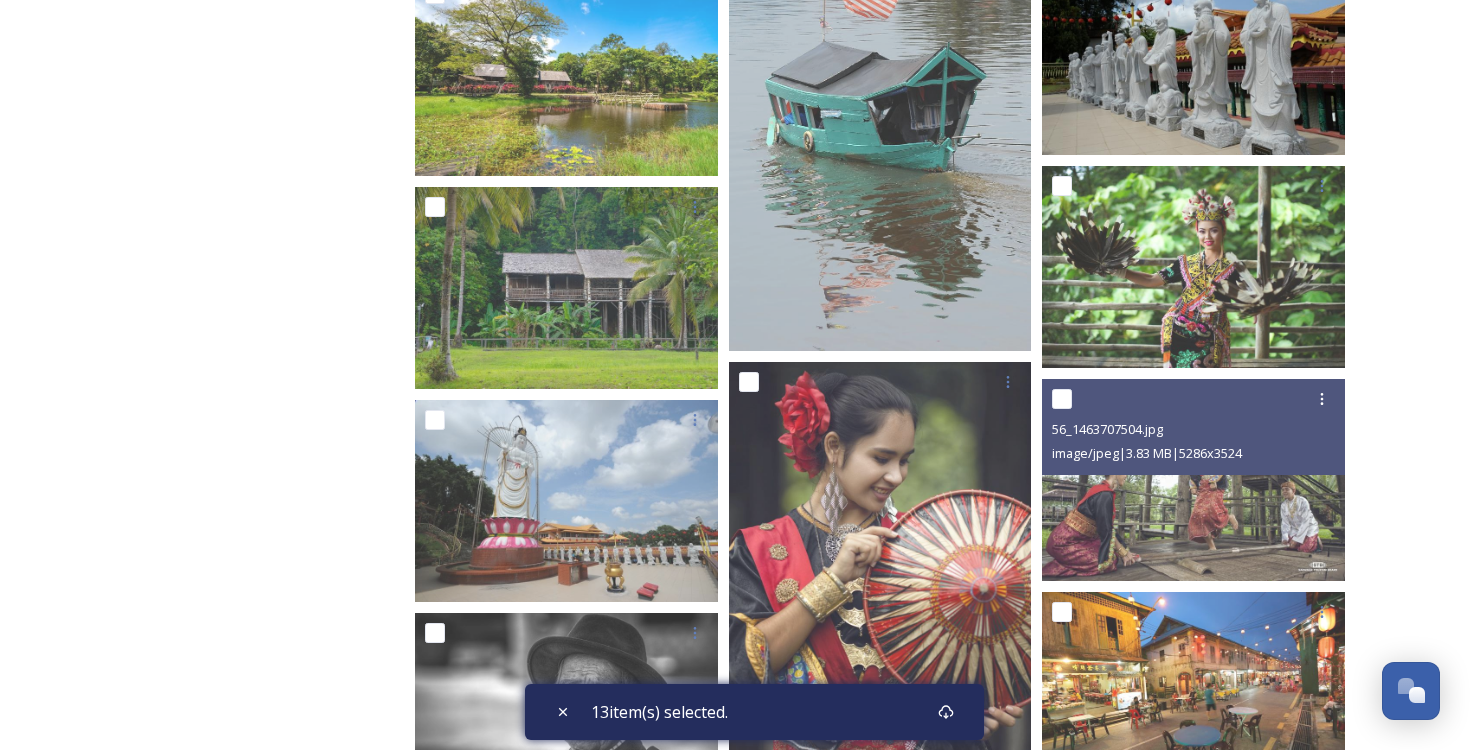 scroll, scrollTop: 3939, scrollLeft: 0, axis: vertical 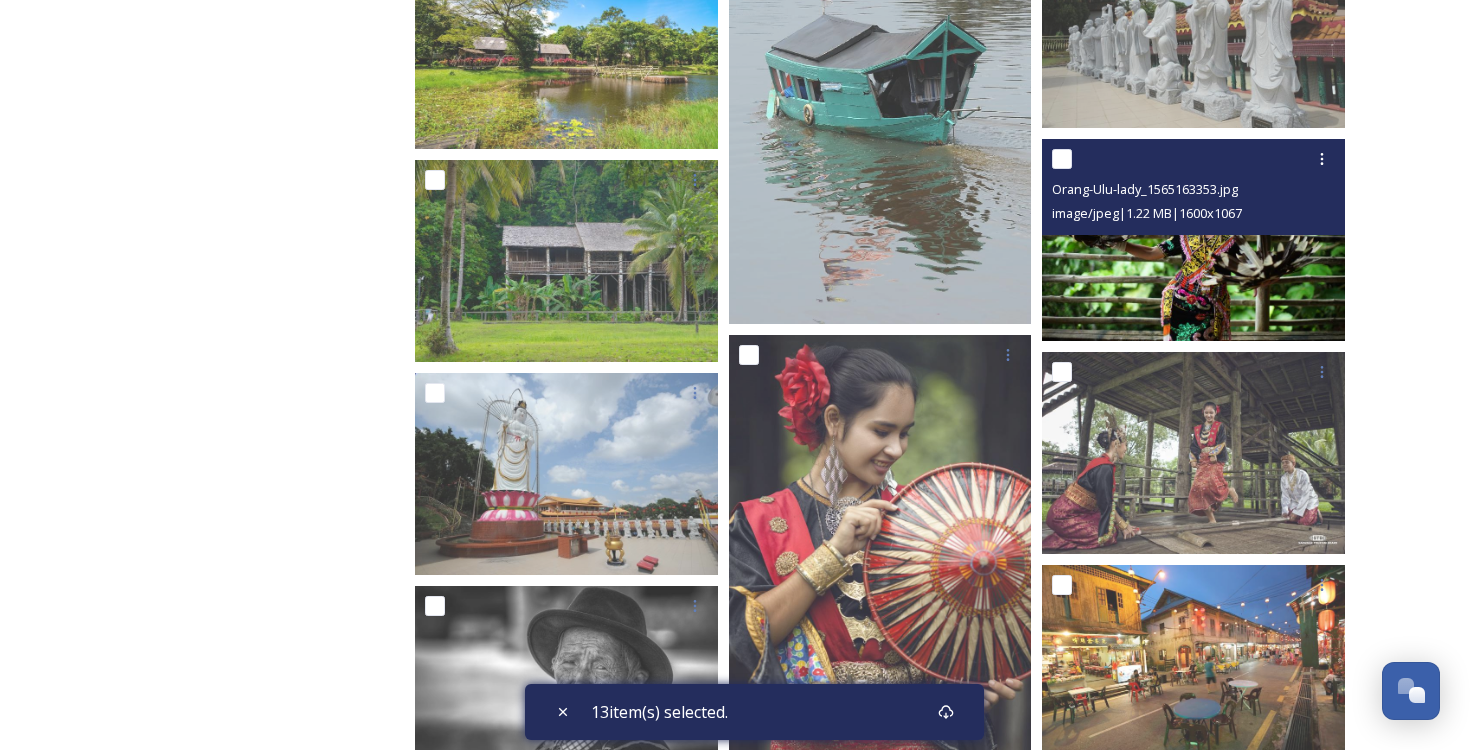click at bounding box center (1062, 159) 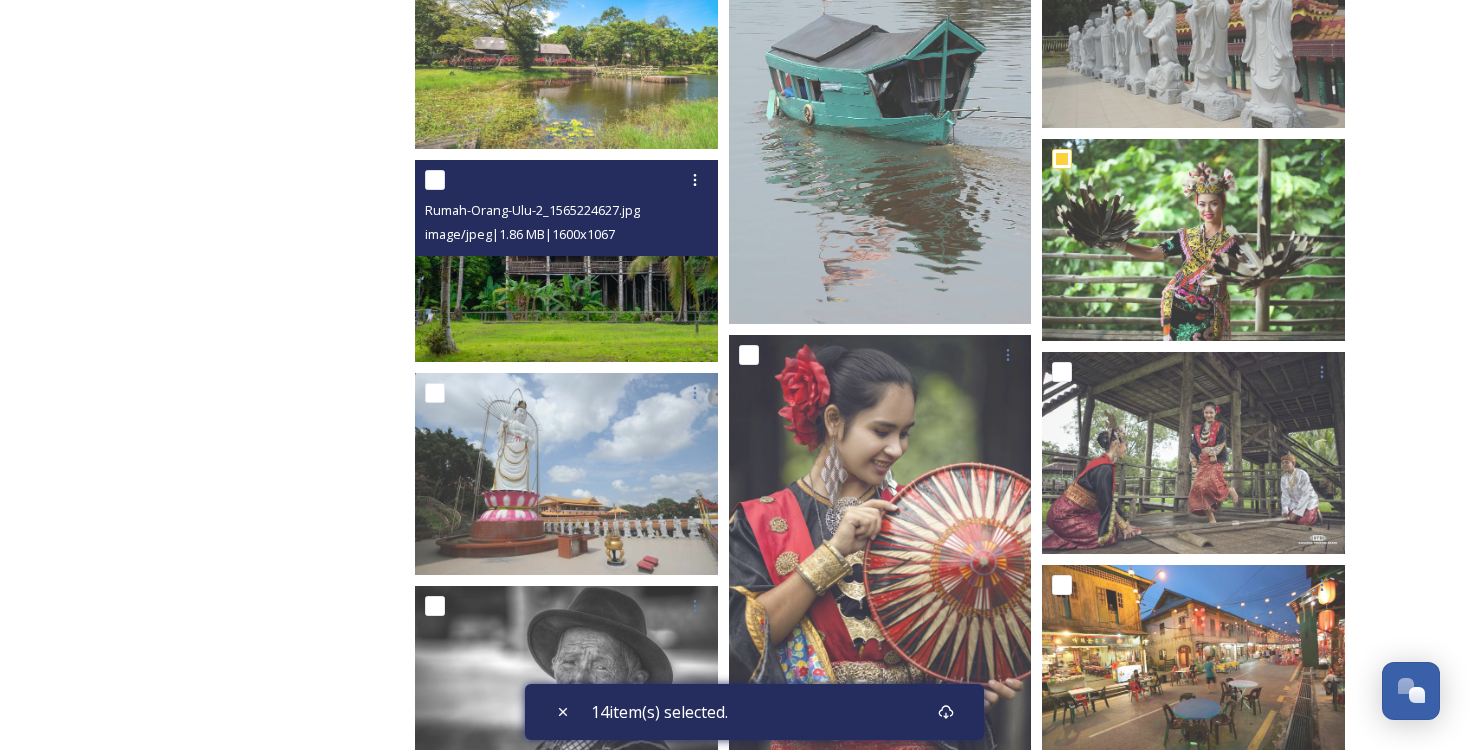click at bounding box center (435, 180) 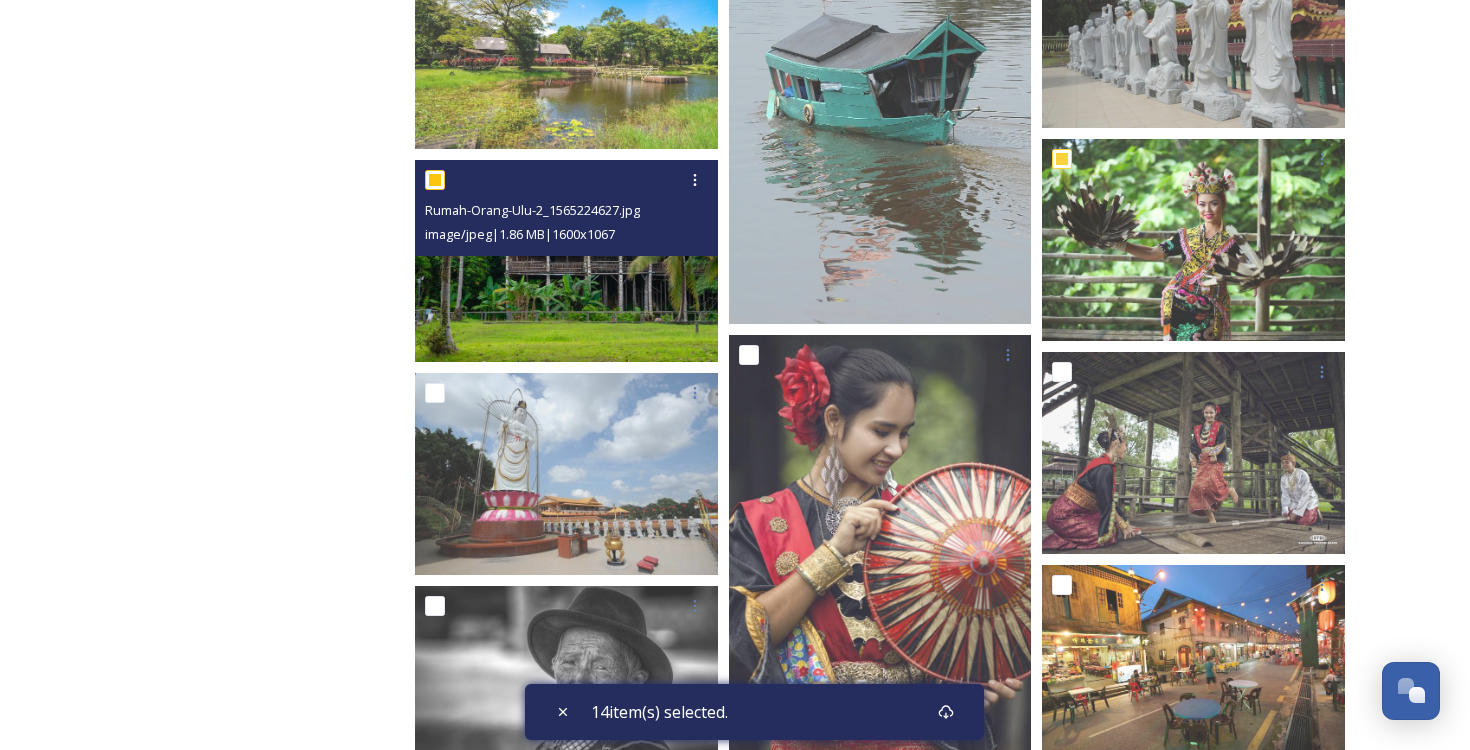 checkbox on "true" 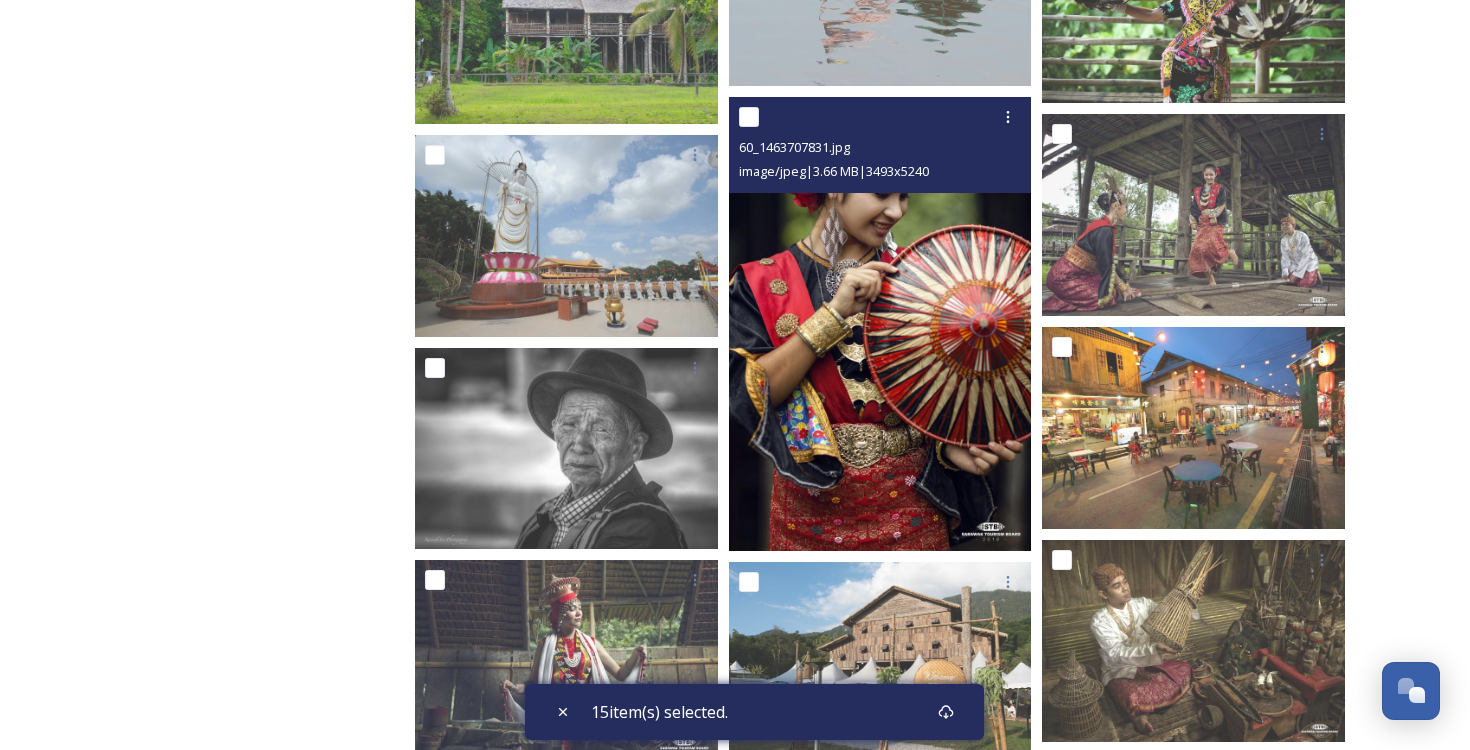 scroll, scrollTop: 4190, scrollLeft: 0, axis: vertical 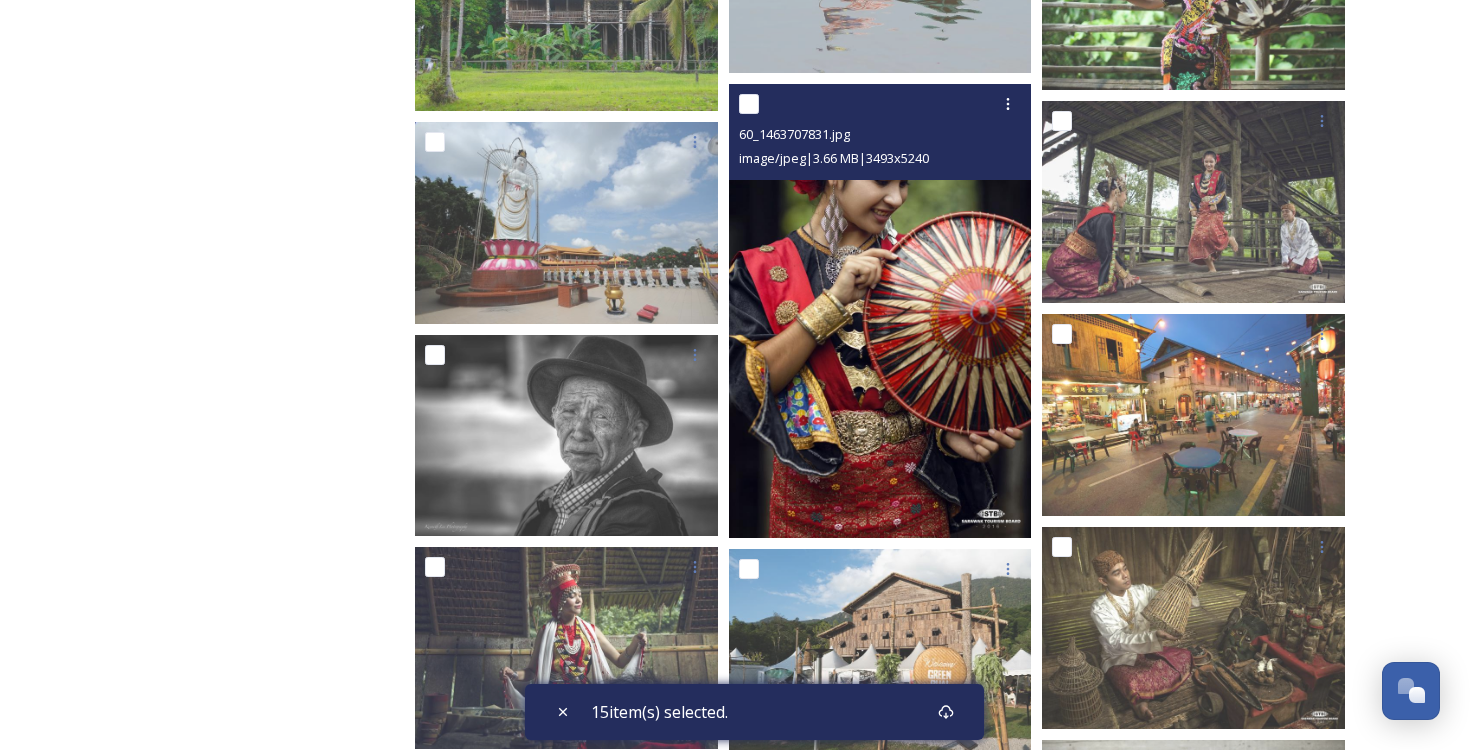 click at bounding box center (749, 104) 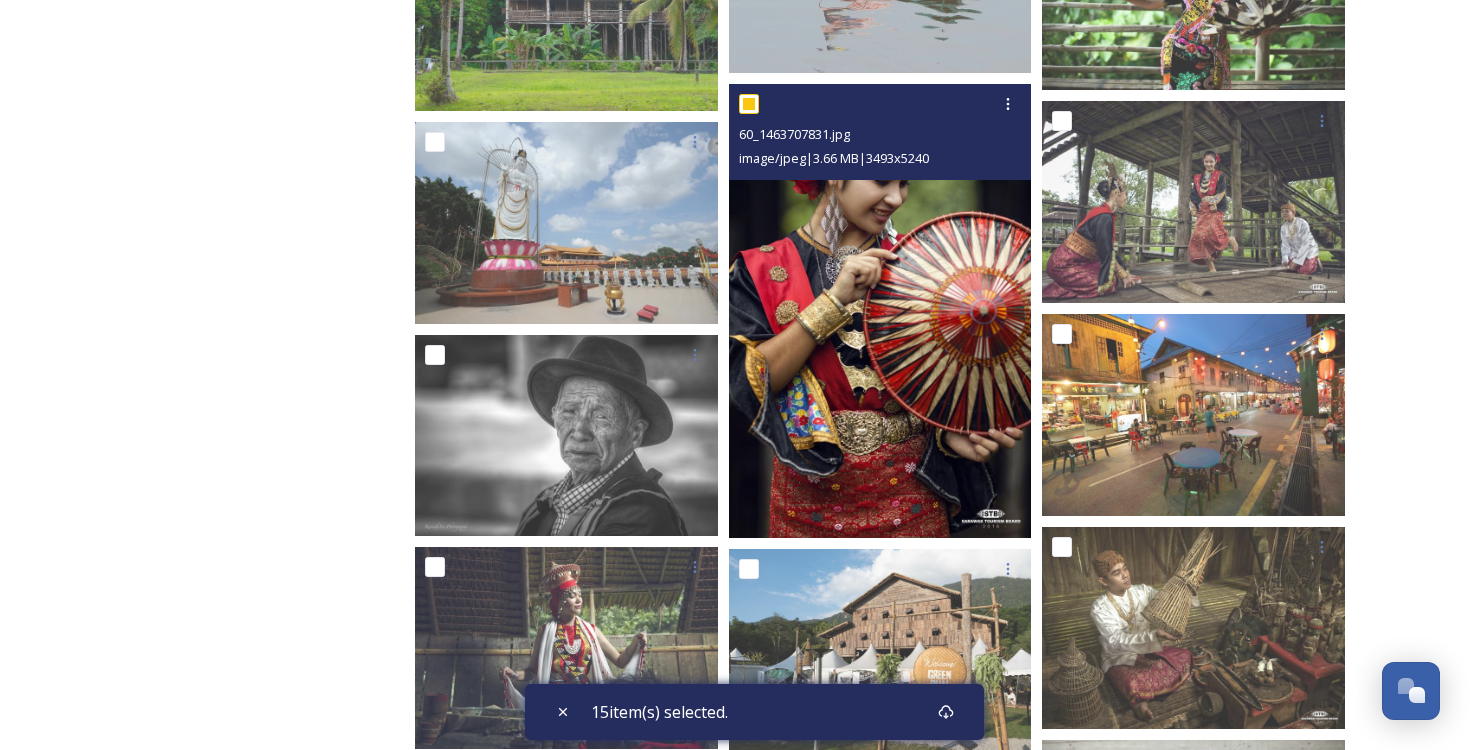 checkbox on "true" 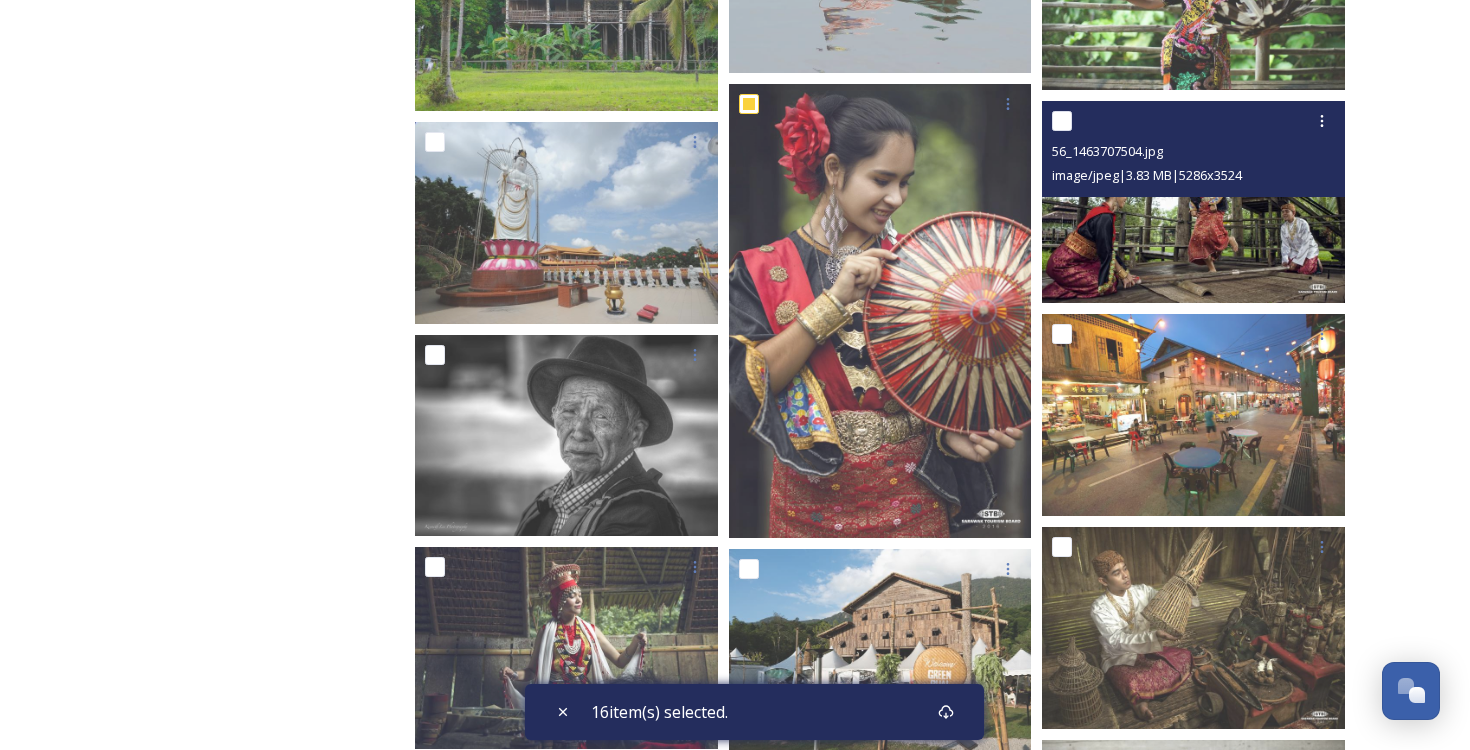 click at bounding box center (1062, 121) 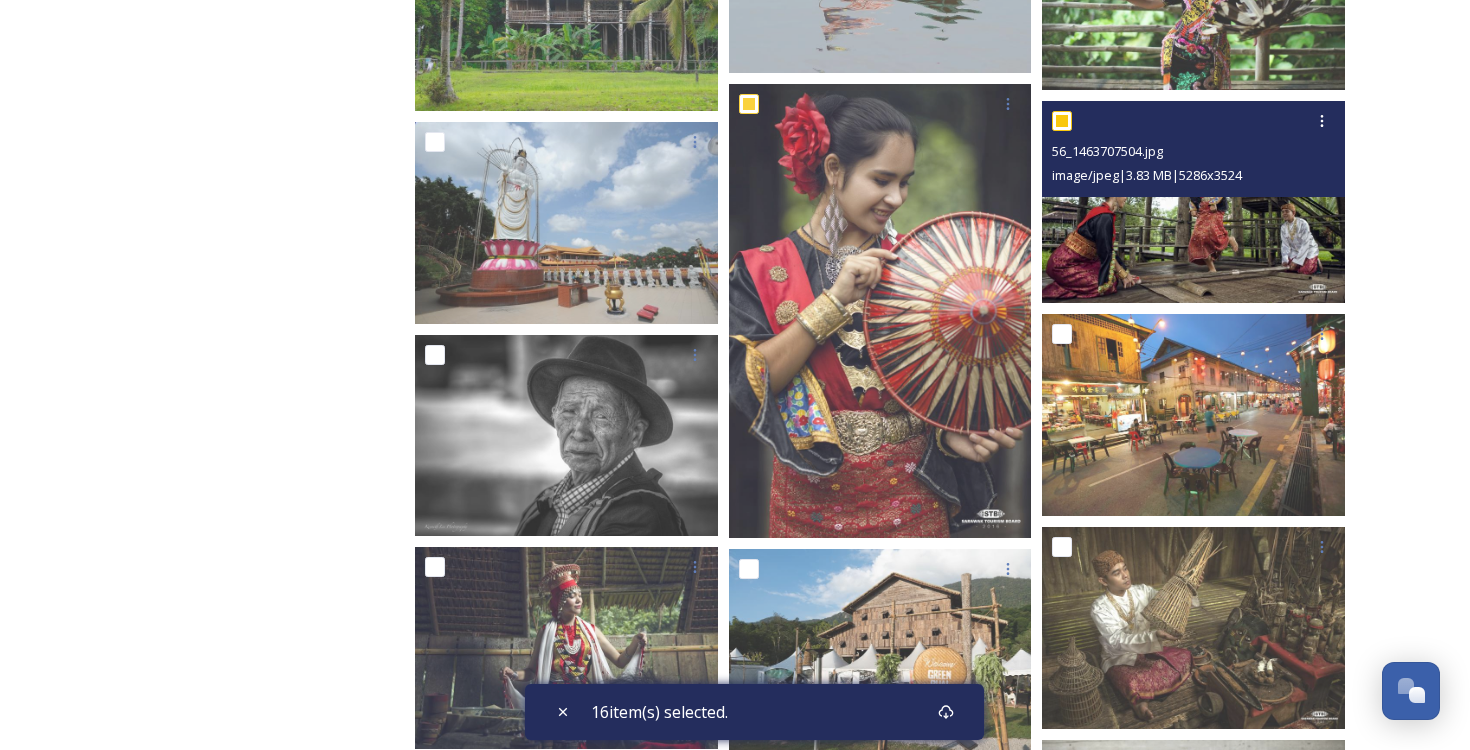 checkbox on "true" 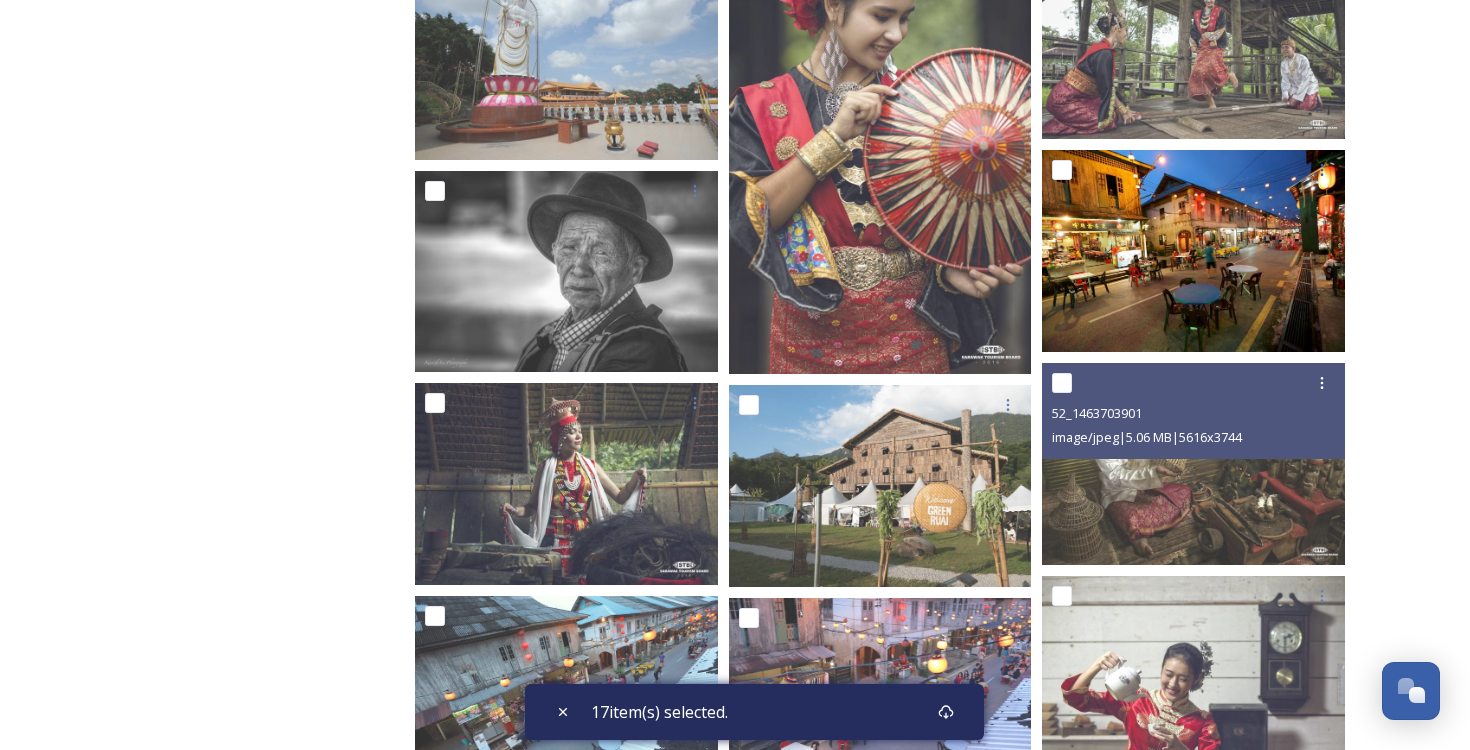 scroll, scrollTop: 4357, scrollLeft: 0, axis: vertical 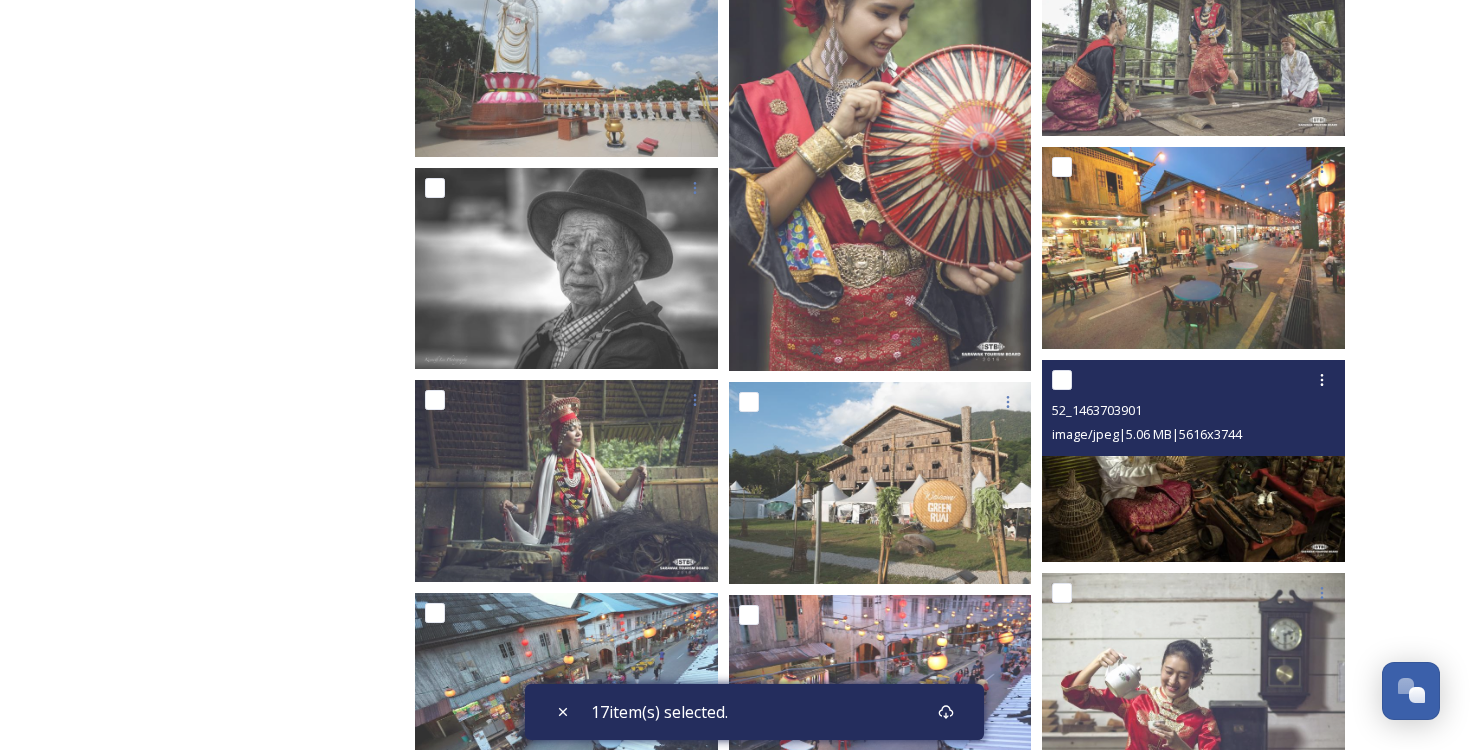 click at bounding box center [1062, 380] 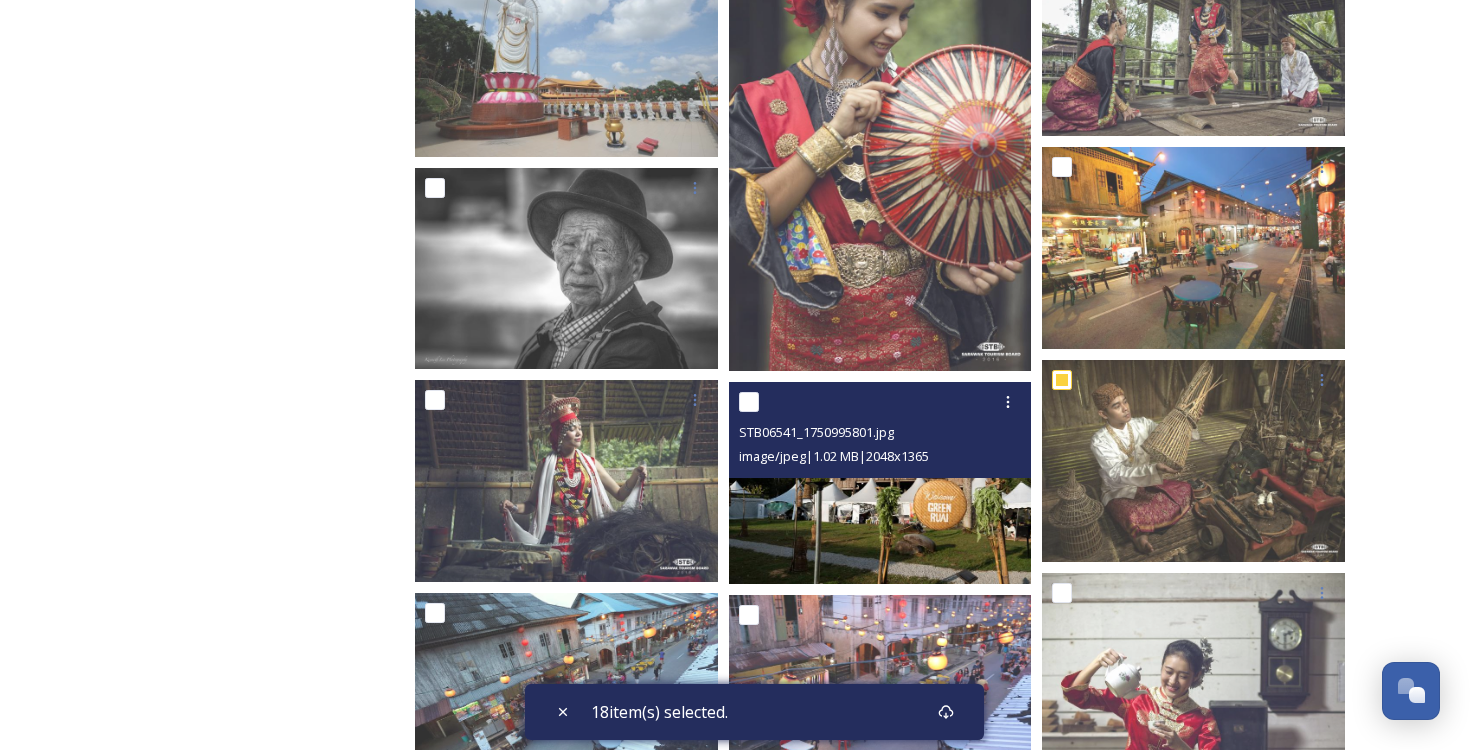 click at bounding box center [749, 402] 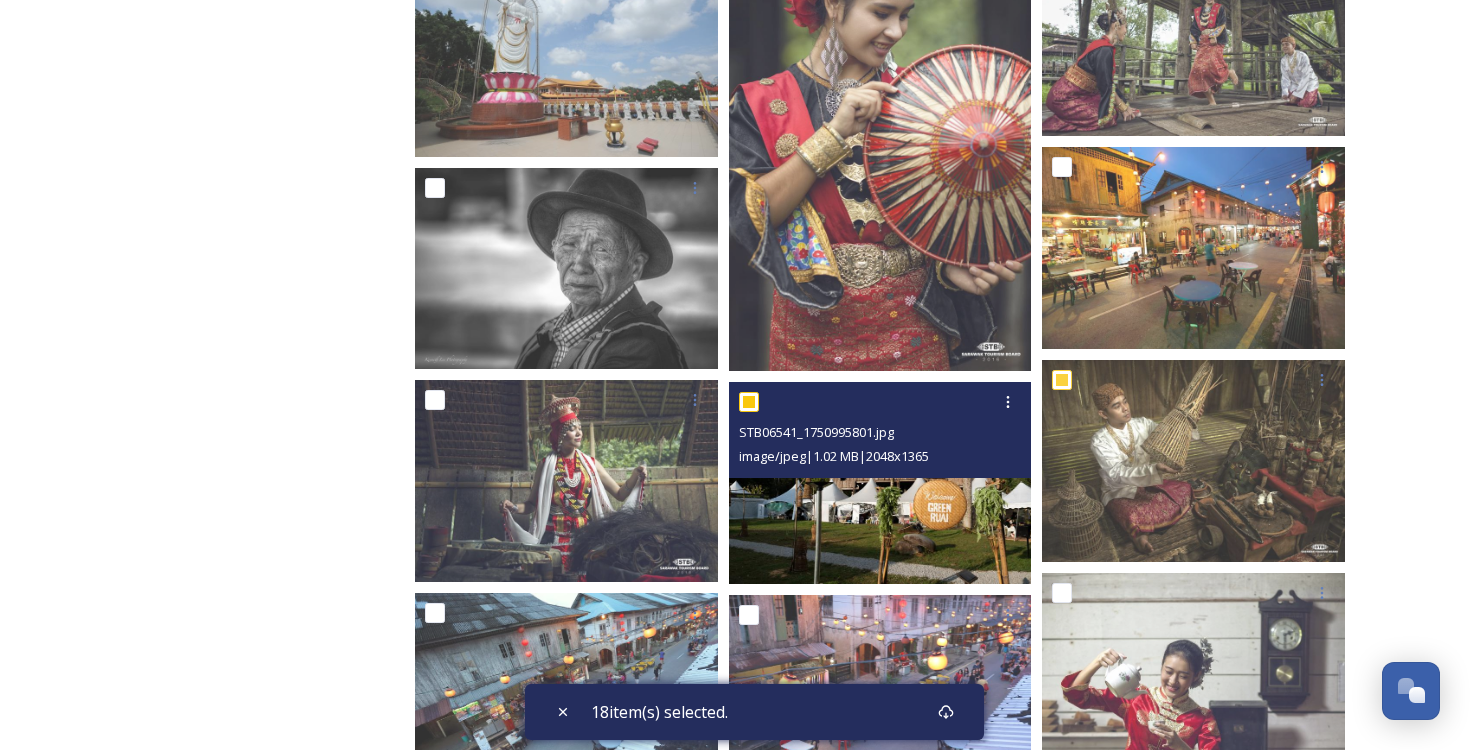 checkbox on "true" 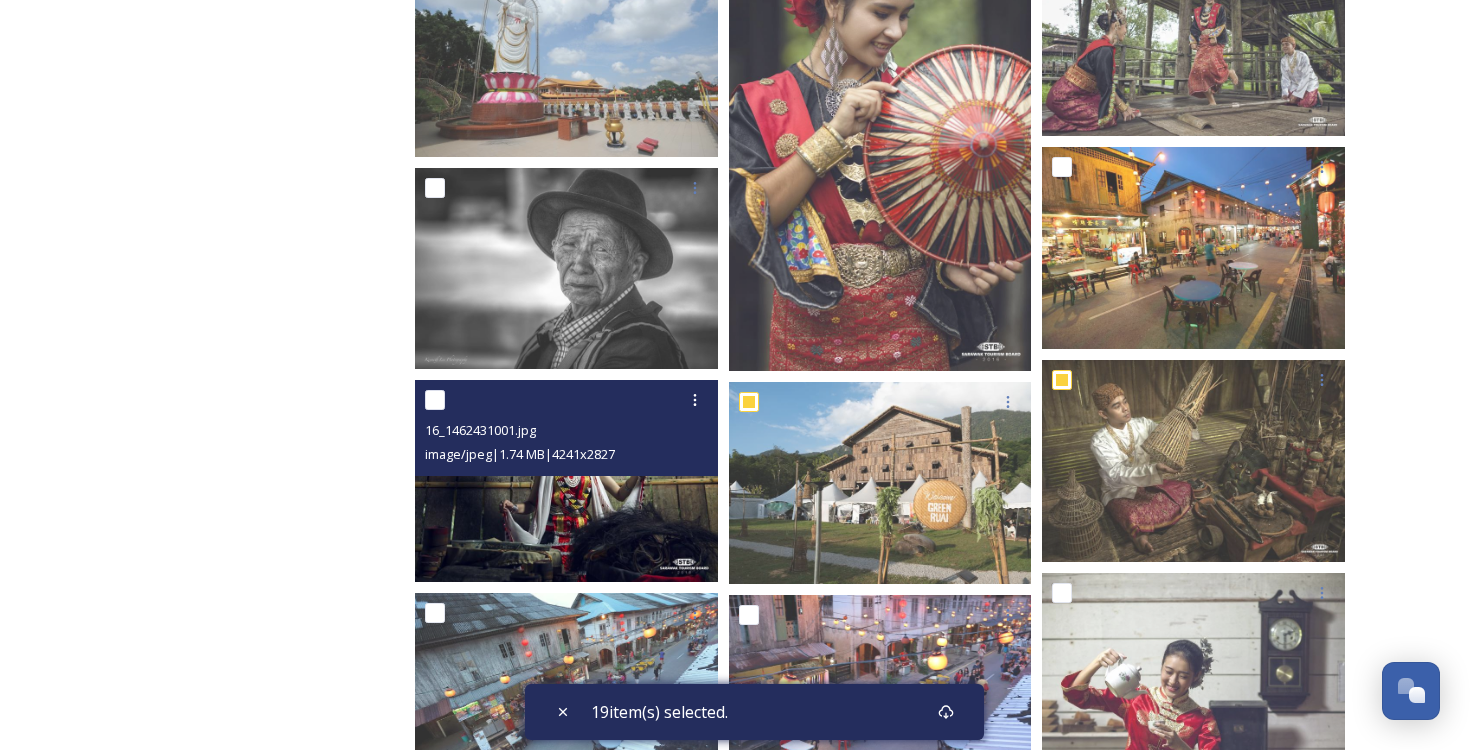 click at bounding box center [435, 400] 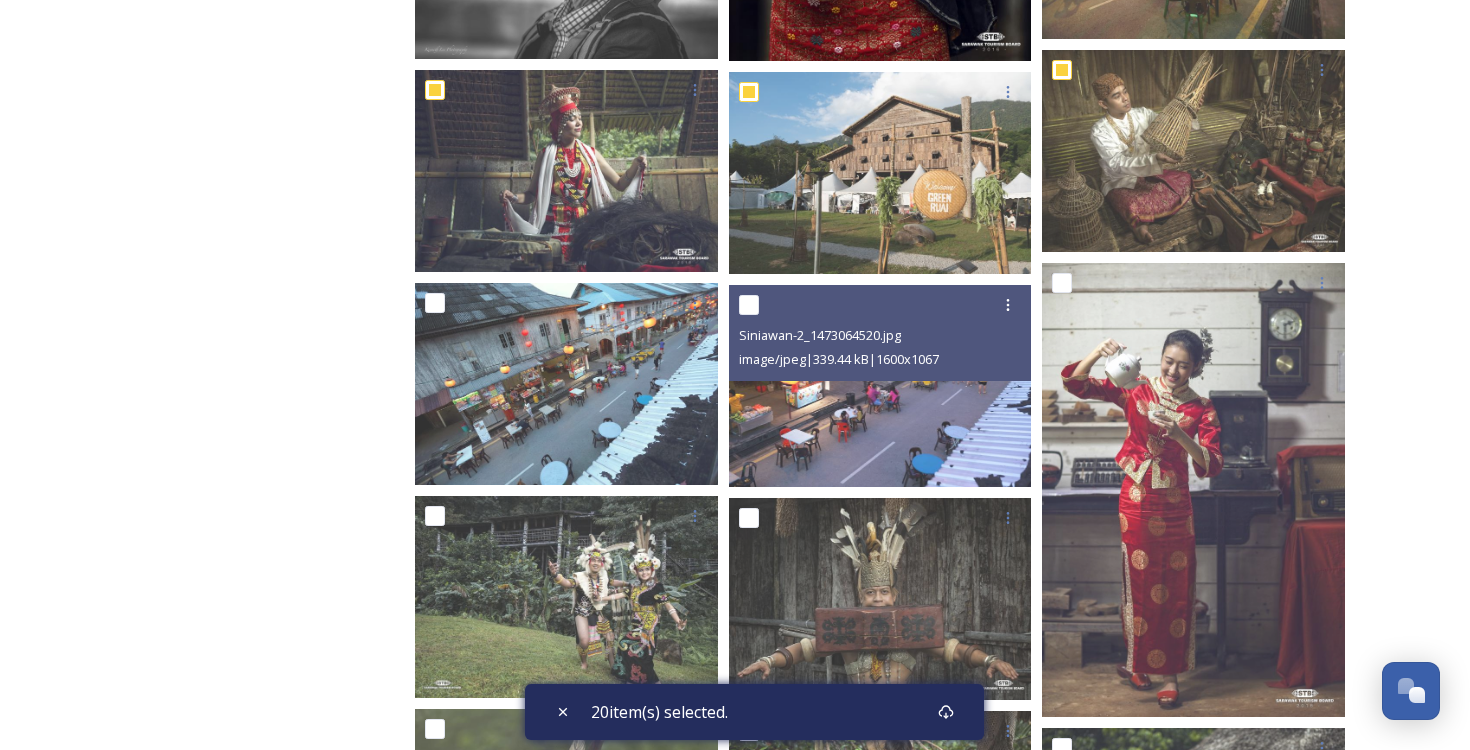scroll, scrollTop: 4669, scrollLeft: 0, axis: vertical 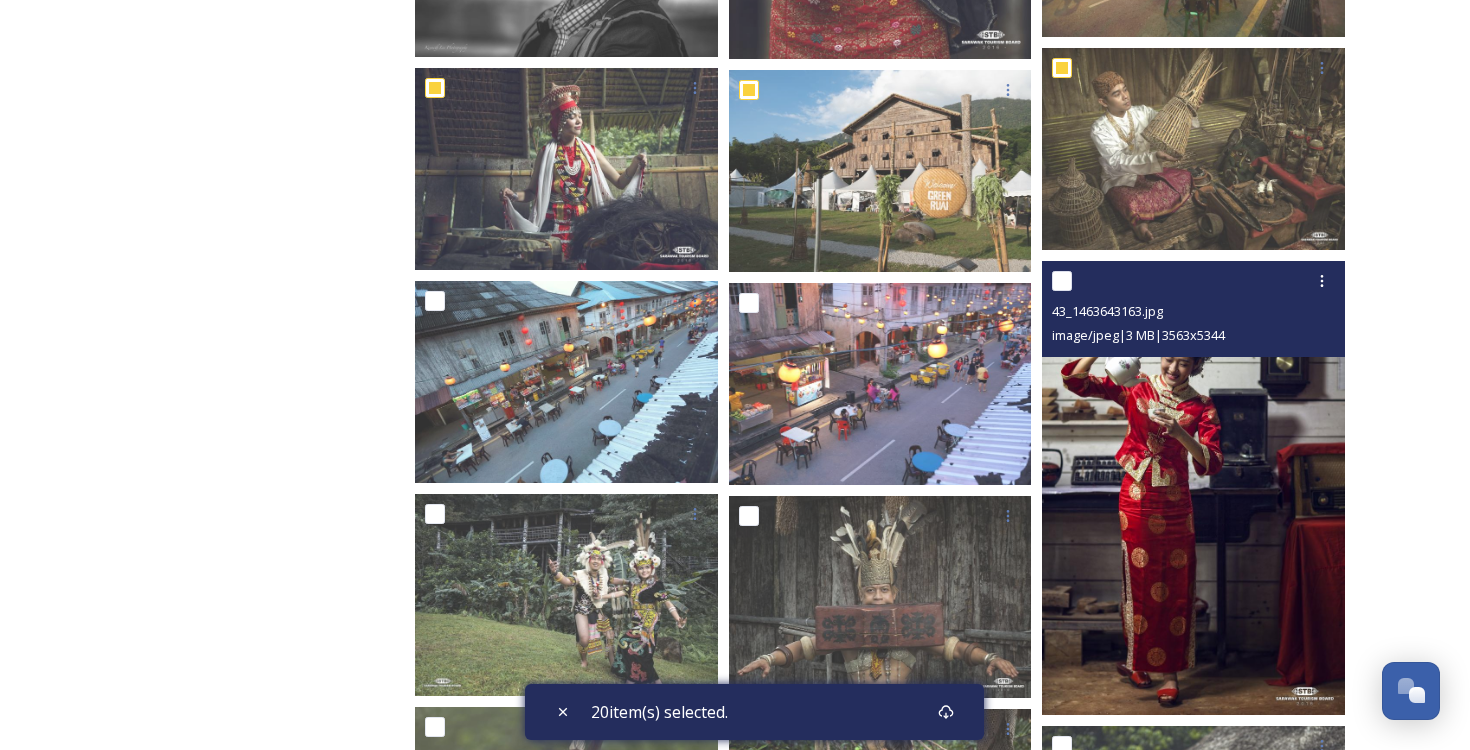 click at bounding box center (1062, 281) 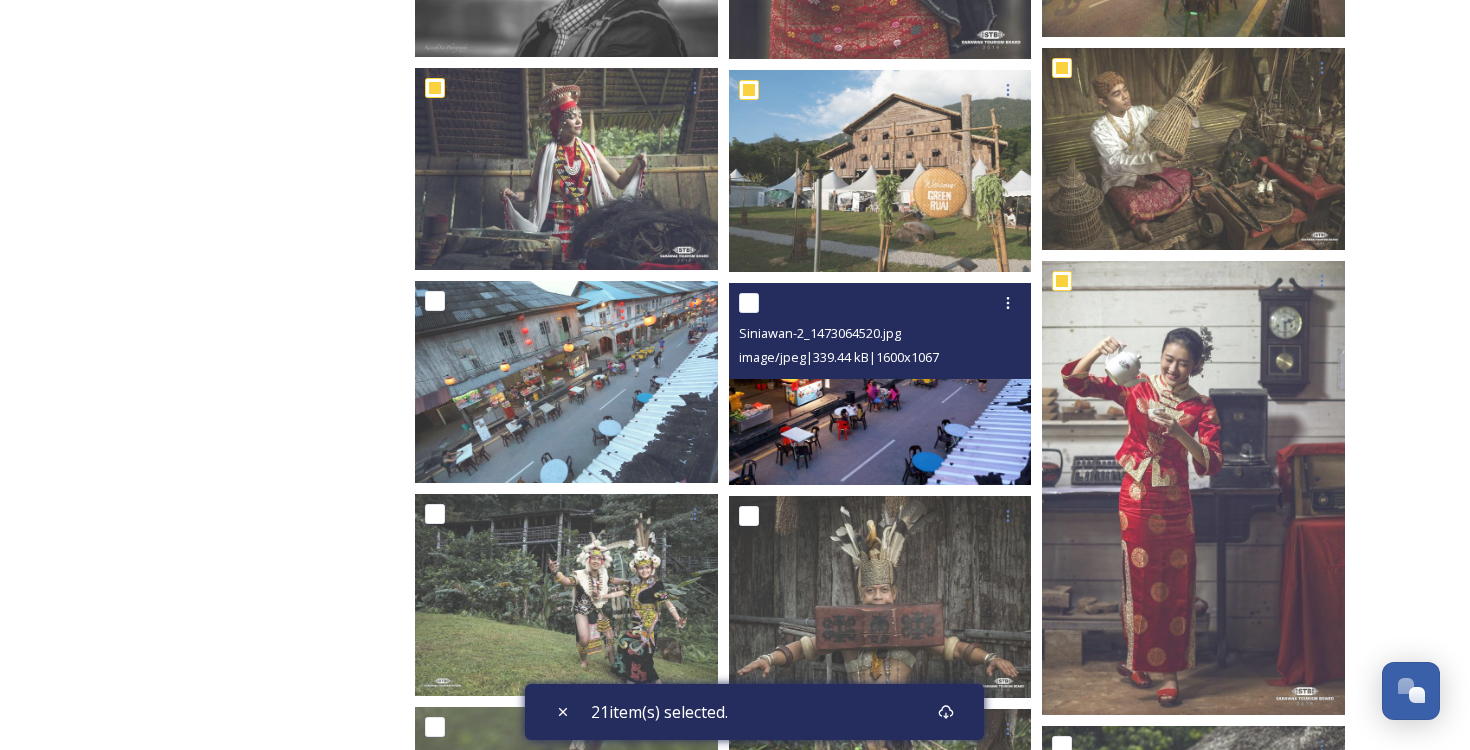 click at bounding box center [749, 303] 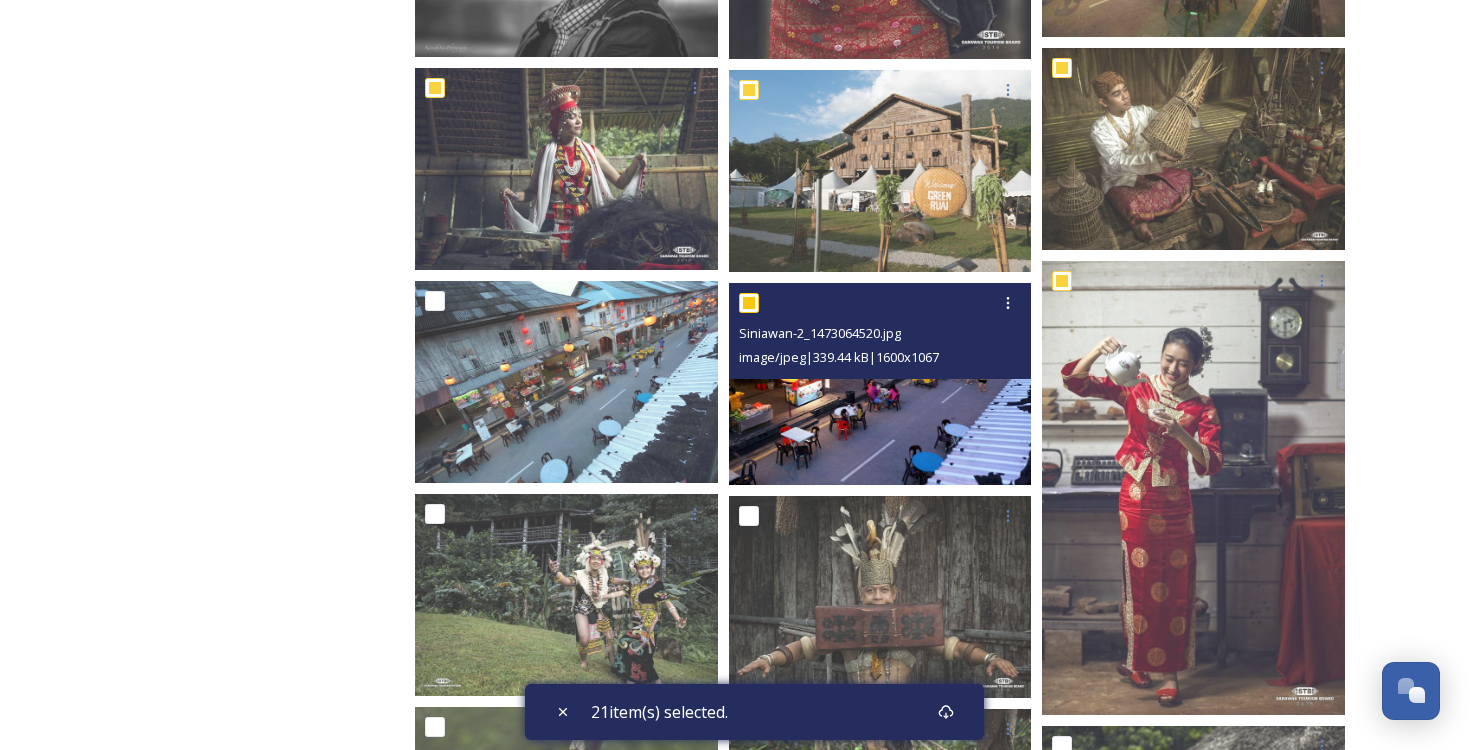 checkbox on "true" 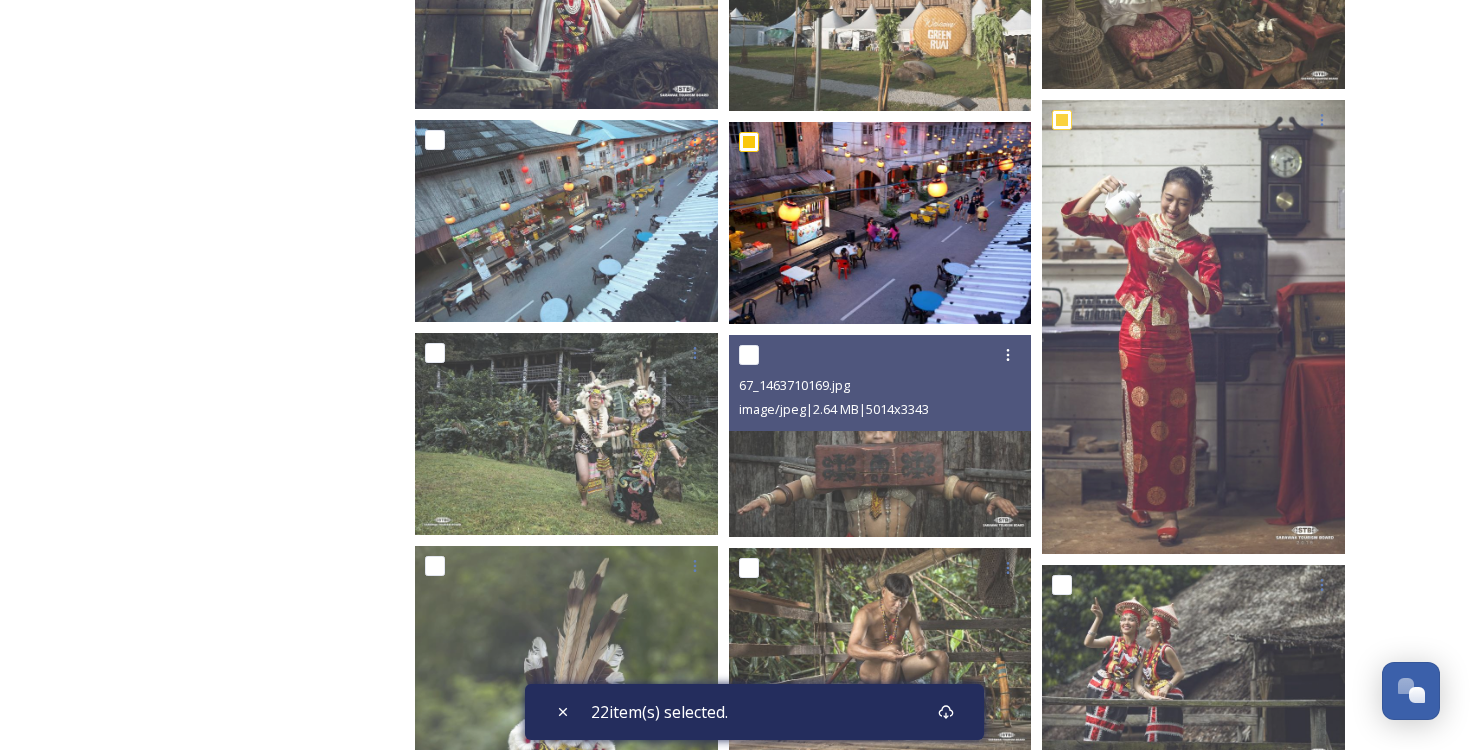 scroll, scrollTop: 4842, scrollLeft: 0, axis: vertical 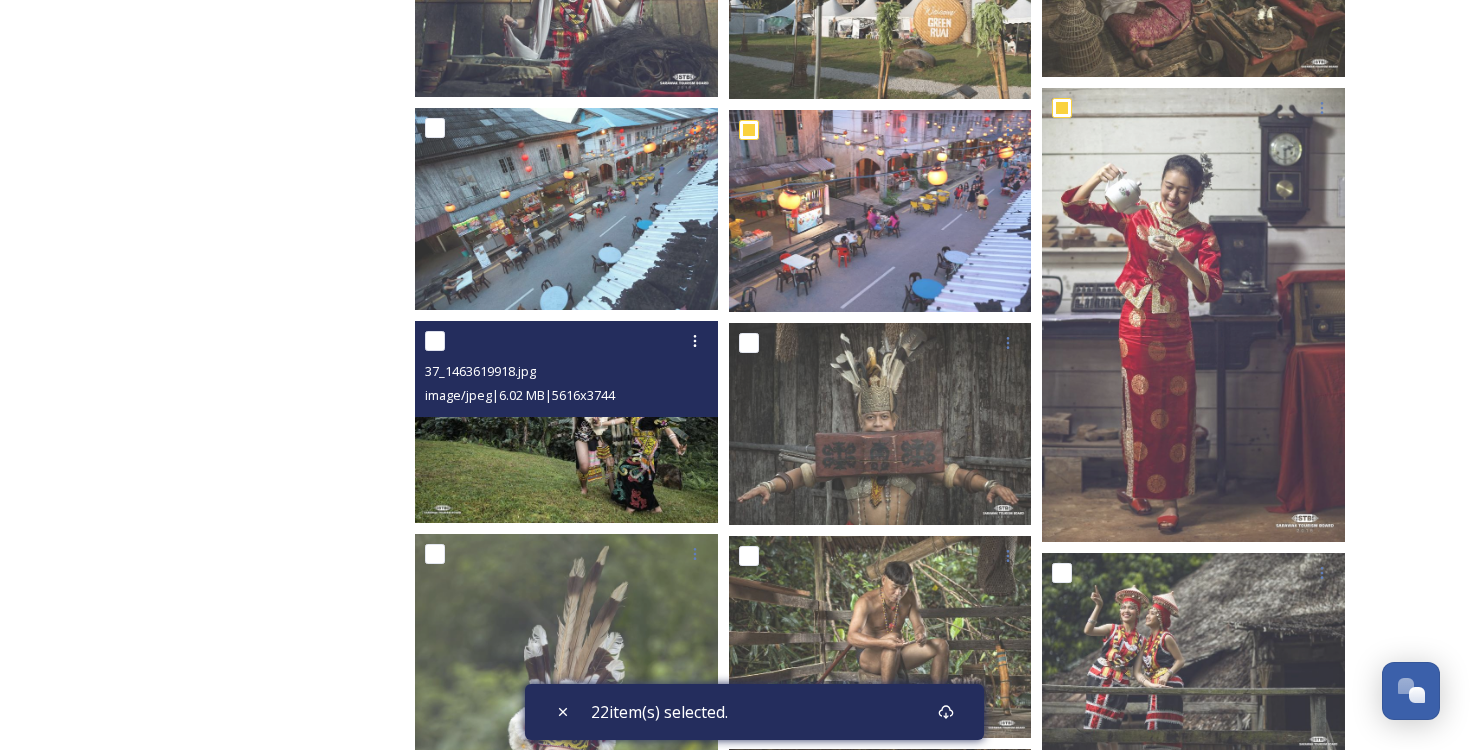 click at bounding box center [435, 341] 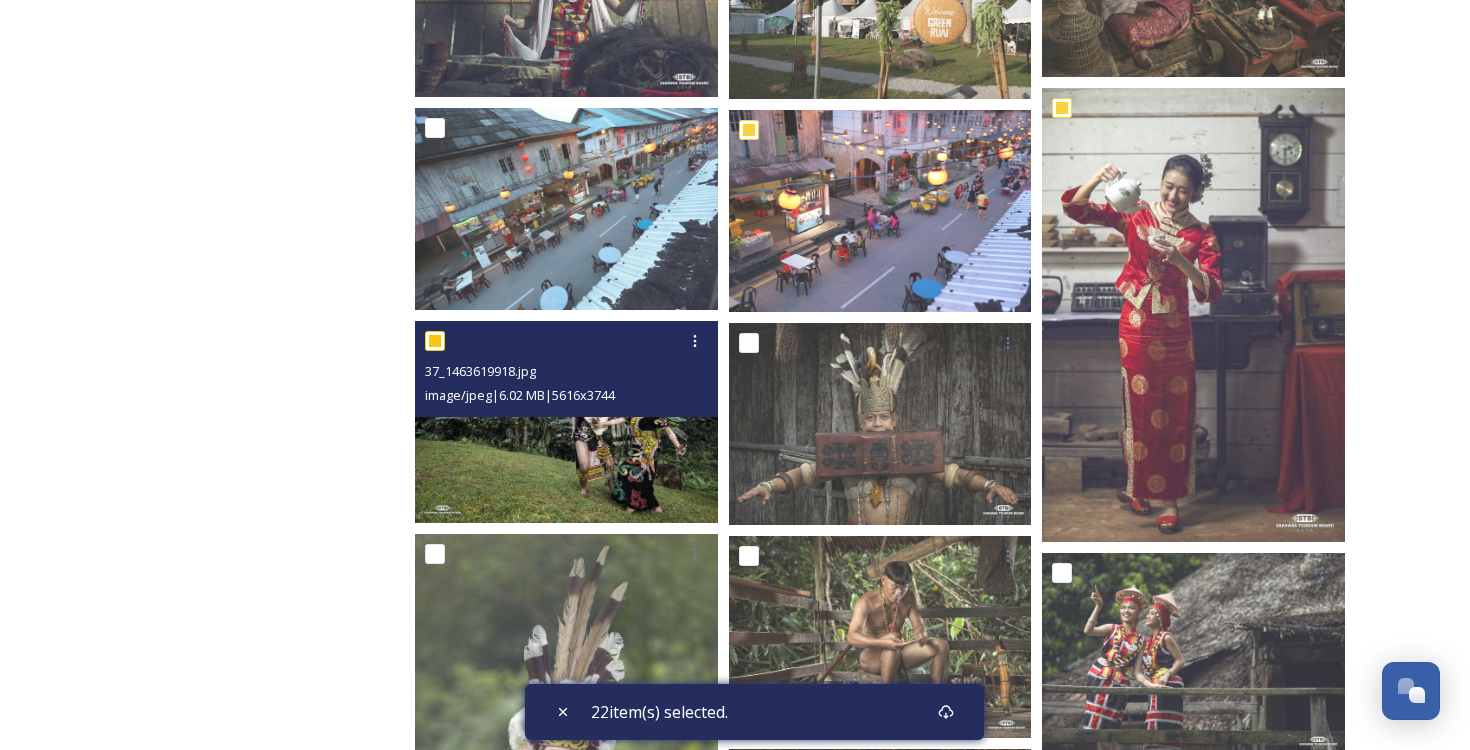 checkbox on "true" 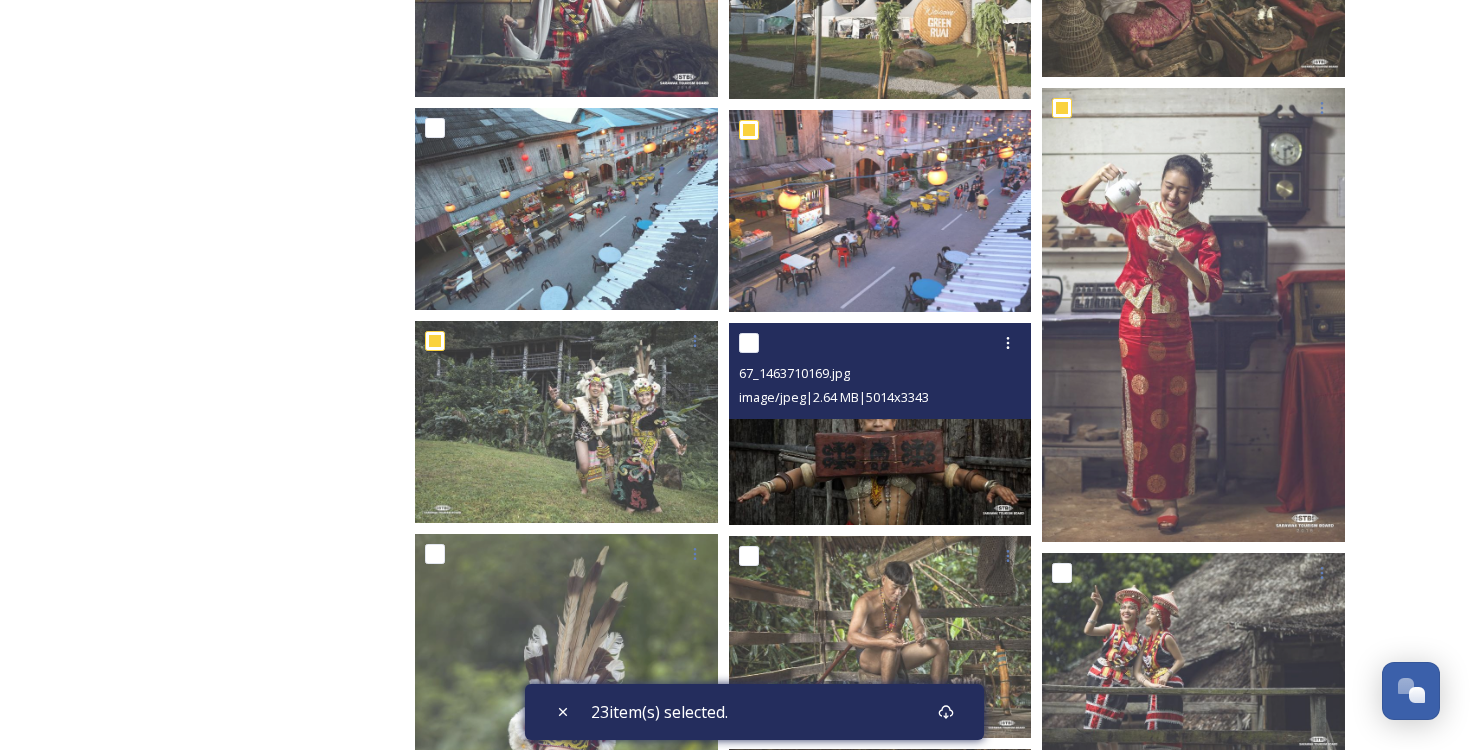 click at bounding box center [749, 343] 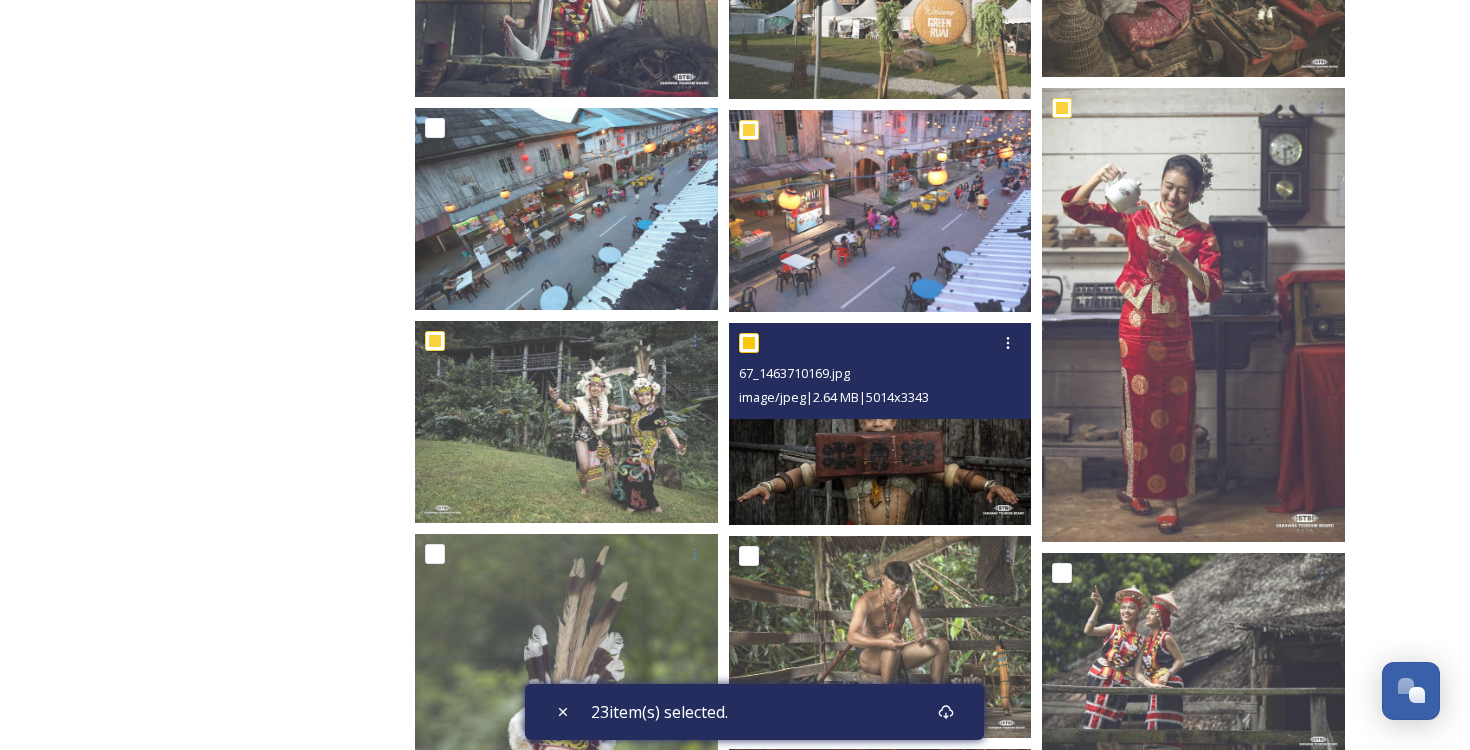 checkbox on "true" 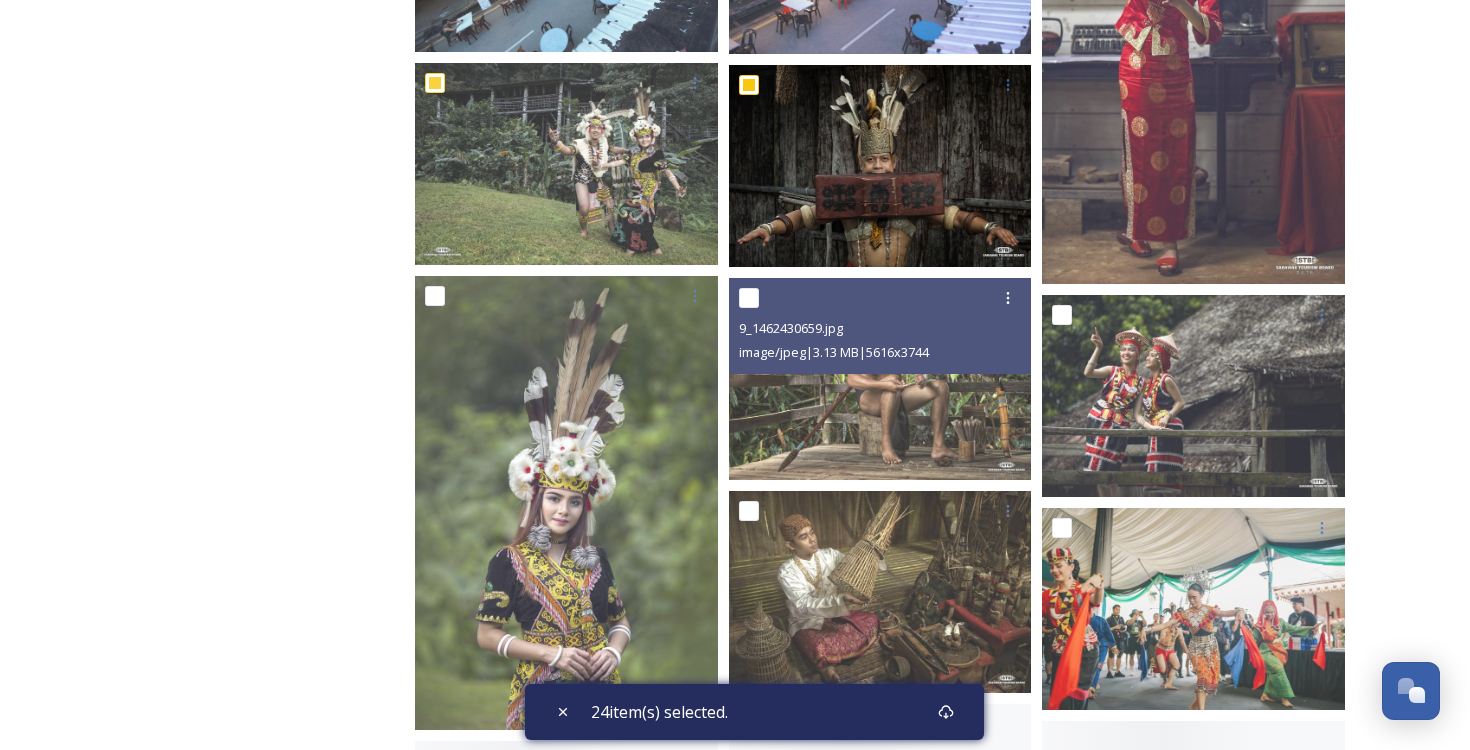scroll, scrollTop: 5166, scrollLeft: 0, axis: vertical 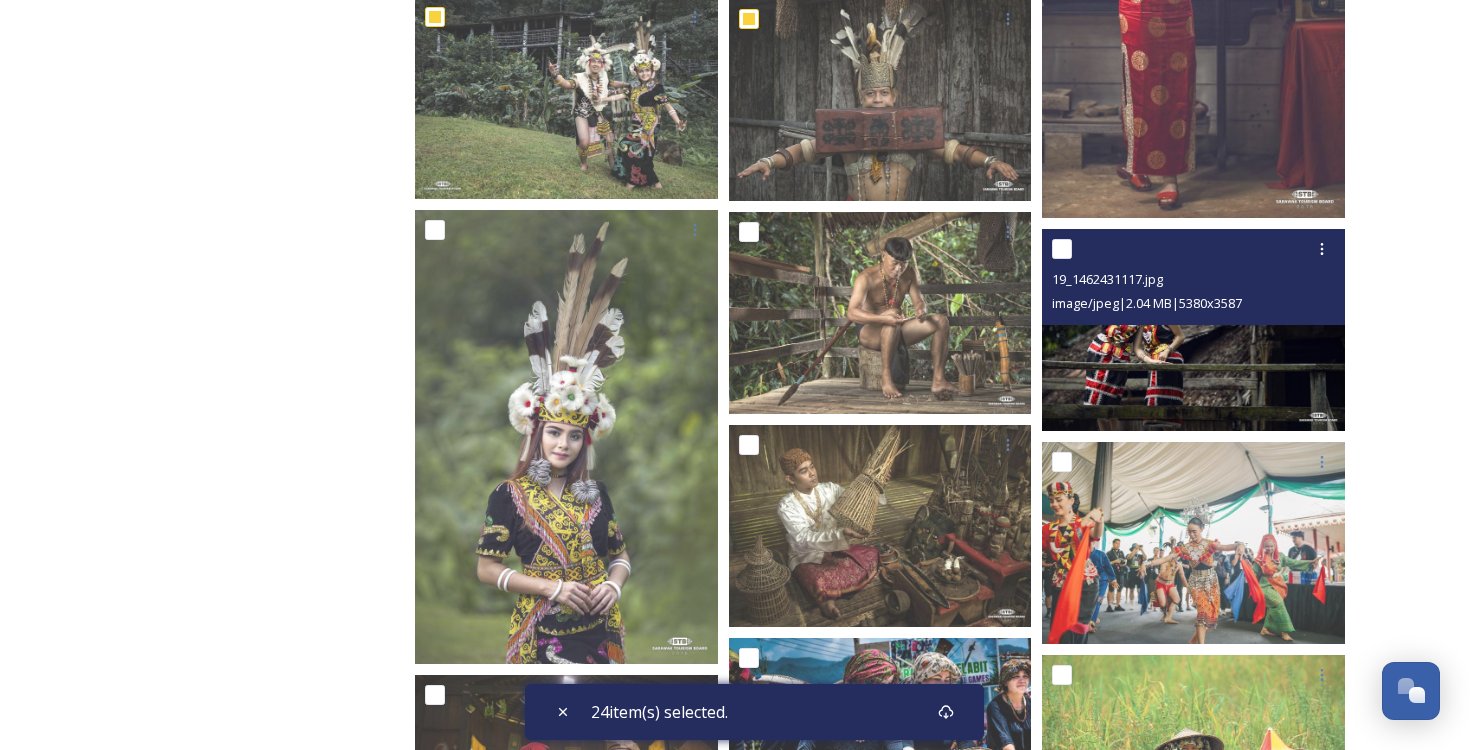 click at bounding box center [1062, 249] 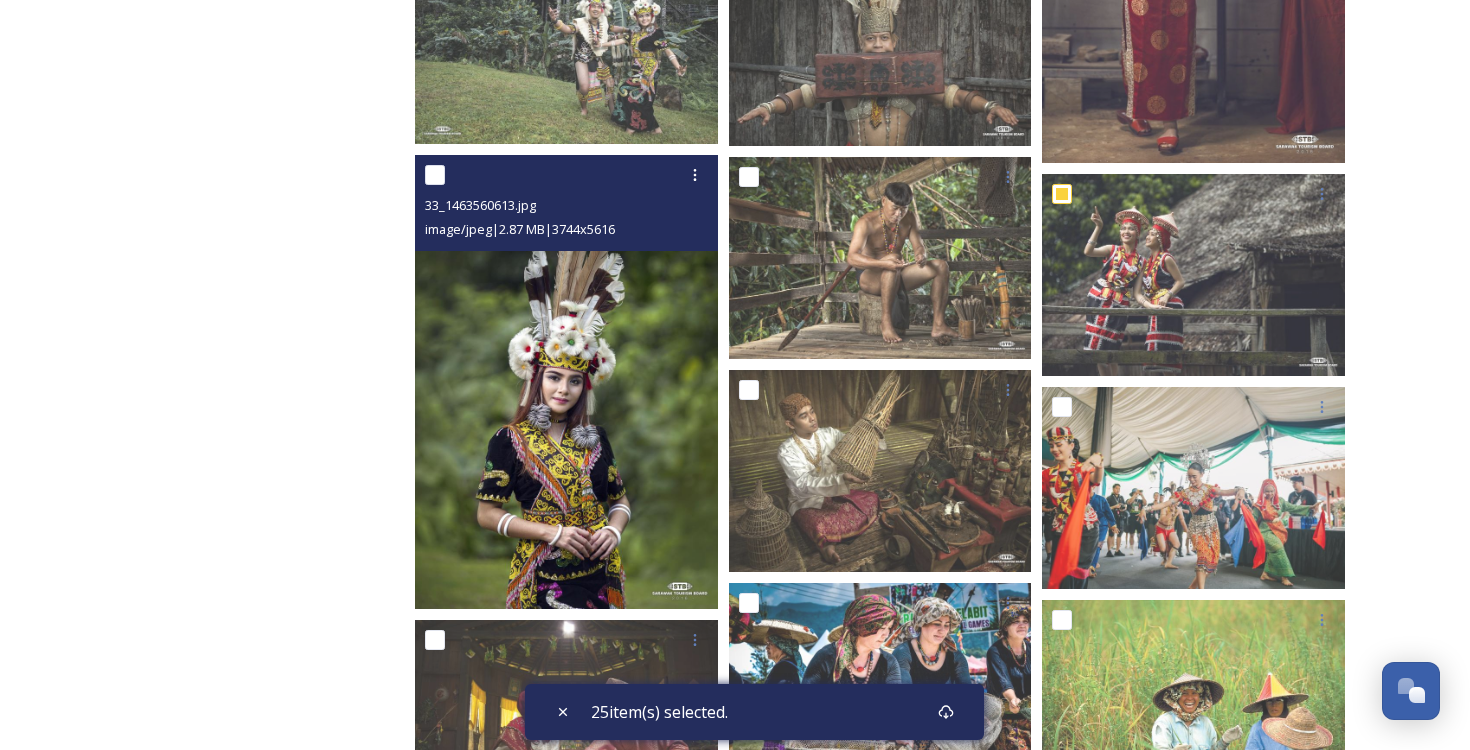 scroll, scrollTop: 5223, scrollLeft: 0, axis: vertical 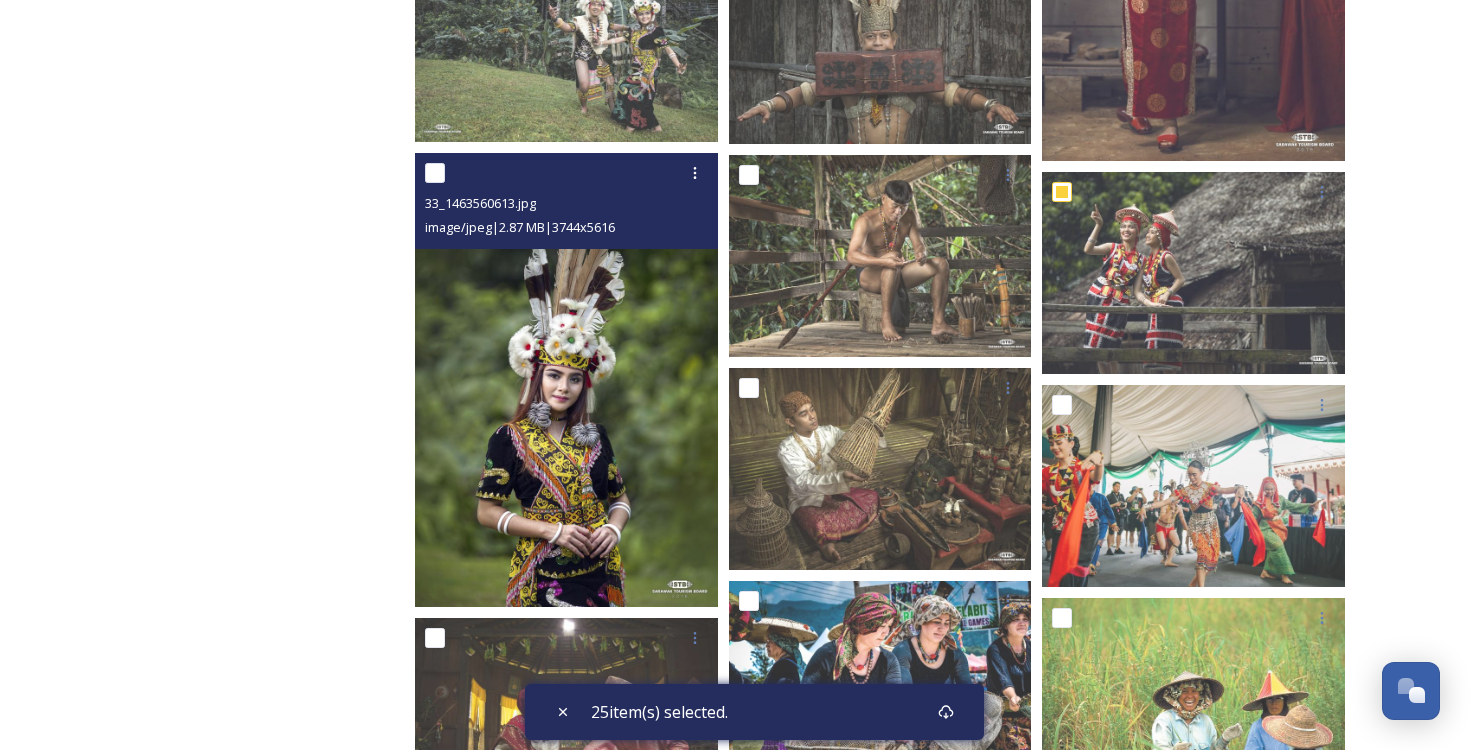 click at bounding box center (435, 173) 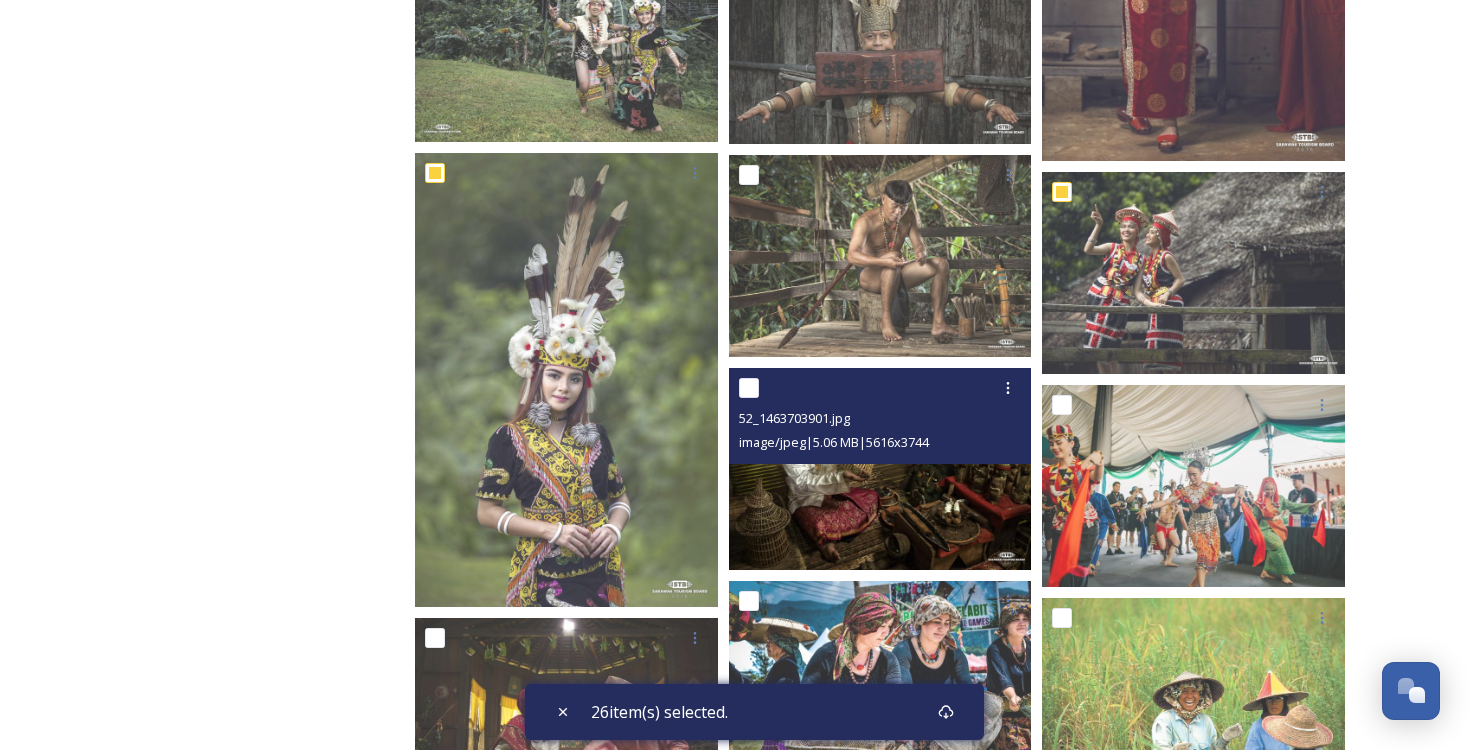 click at bounding box center (749, 388) 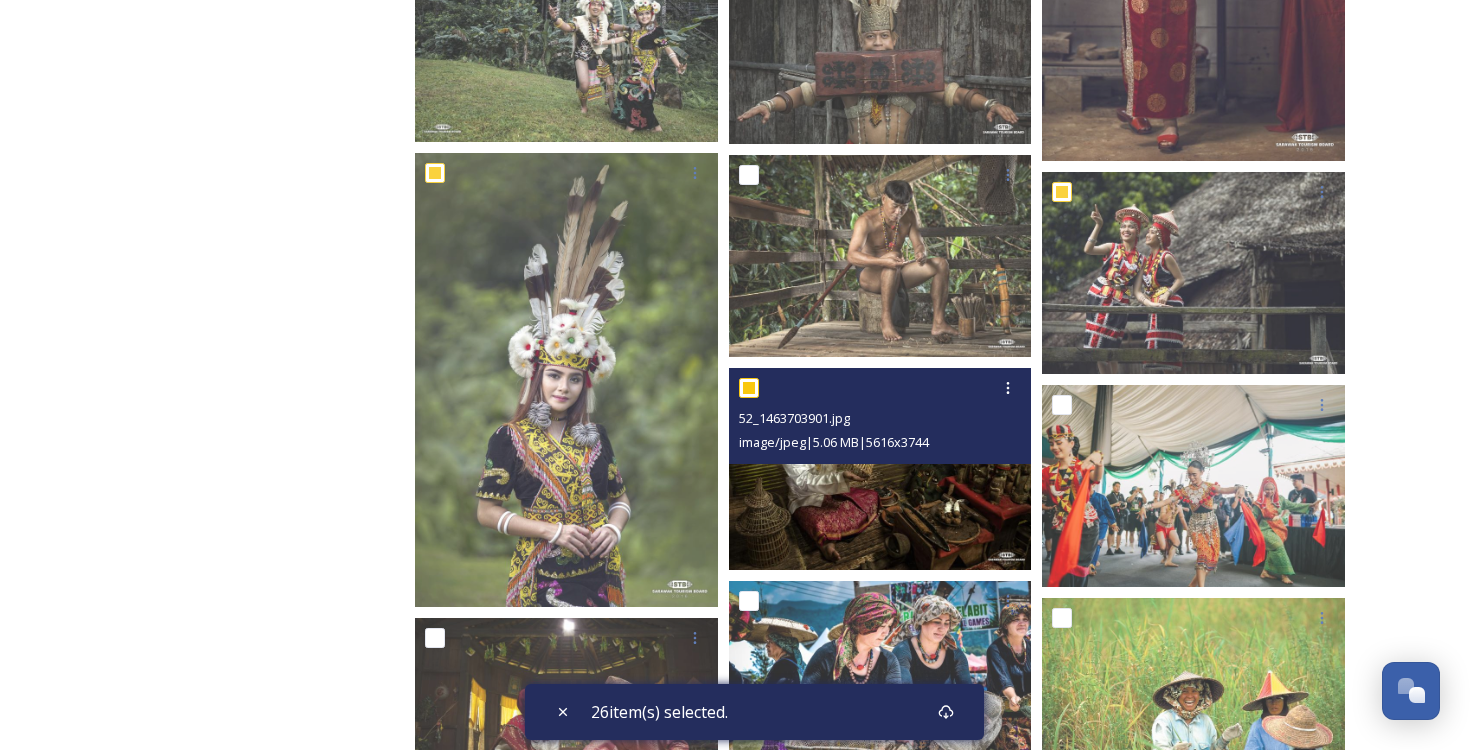 checkbox on "true" 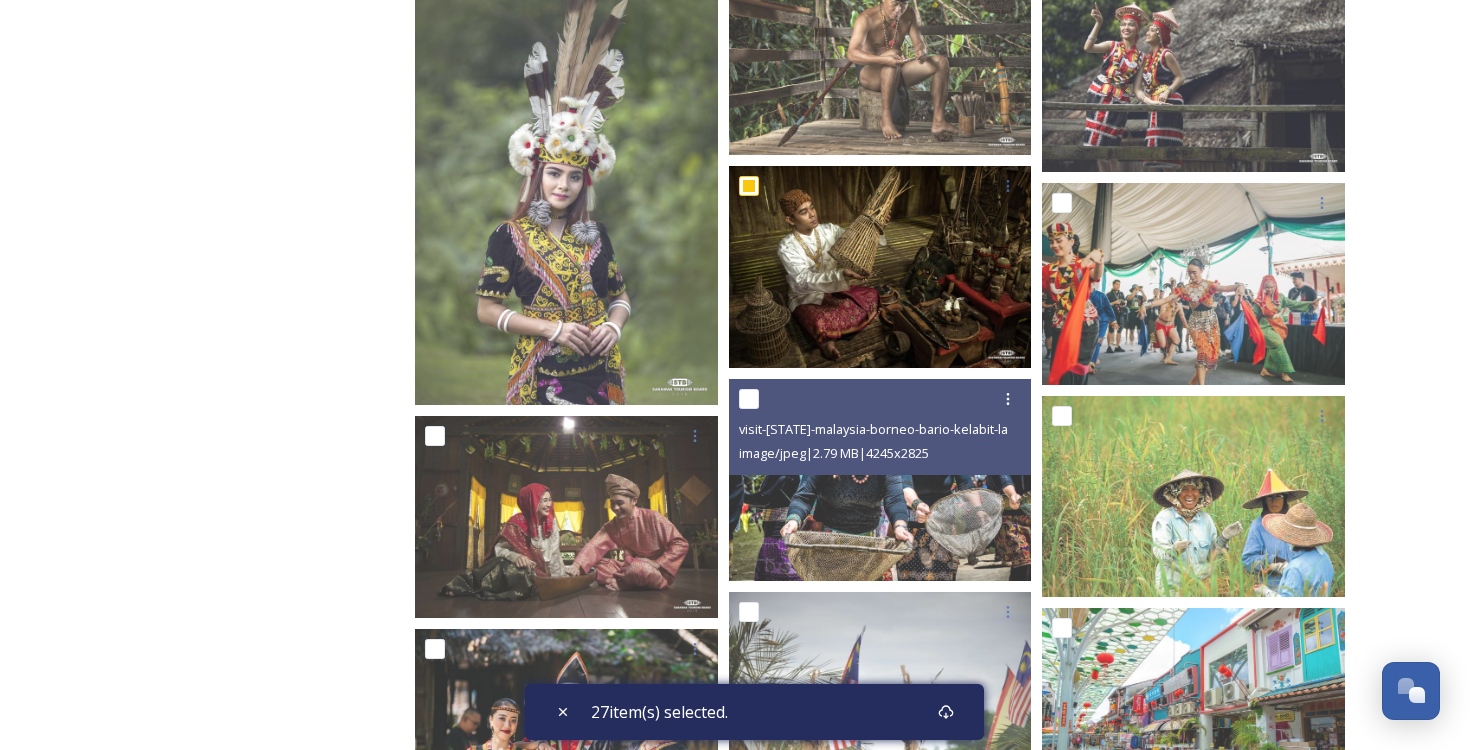 scroll, scrollTop: 5429, scrollLeft: 0, axis: vertical 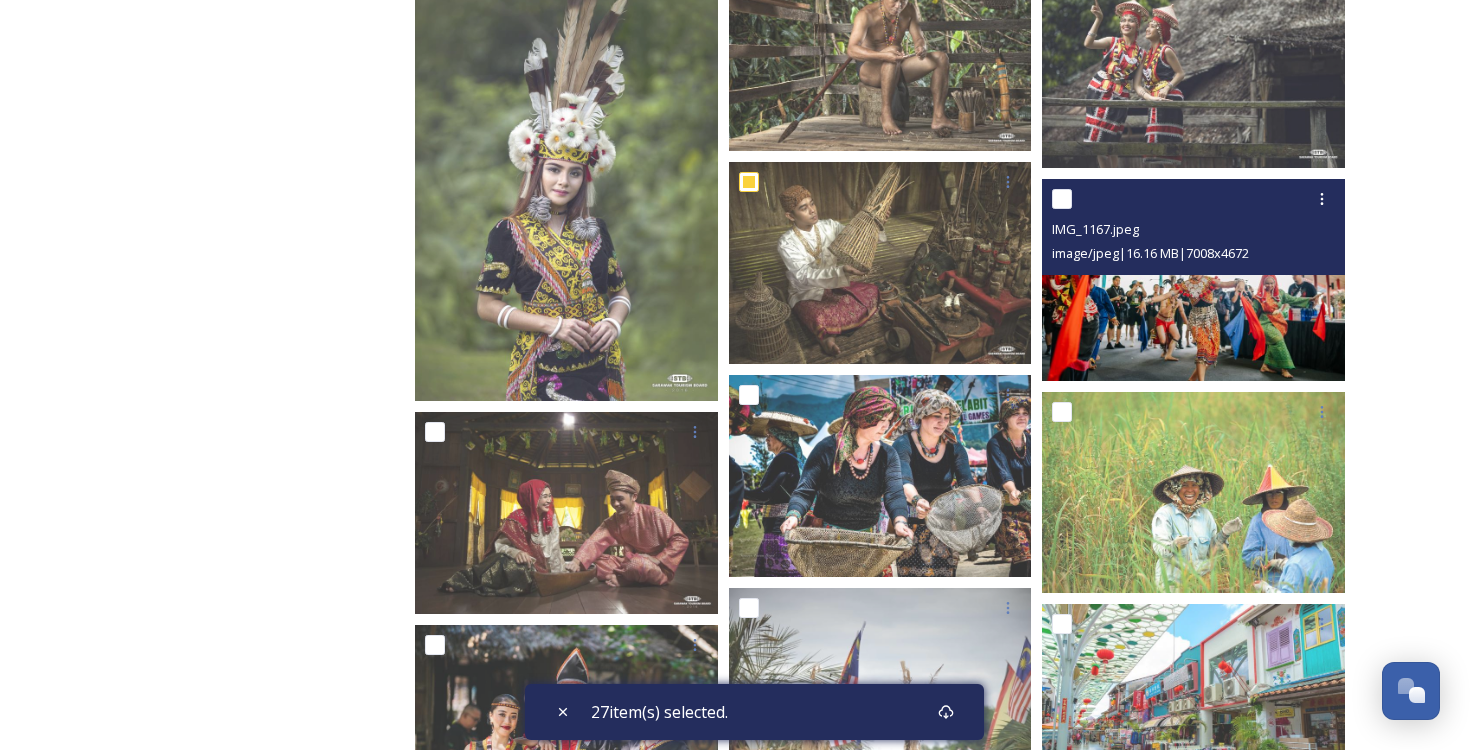 click at bounding box center [1062, 199] 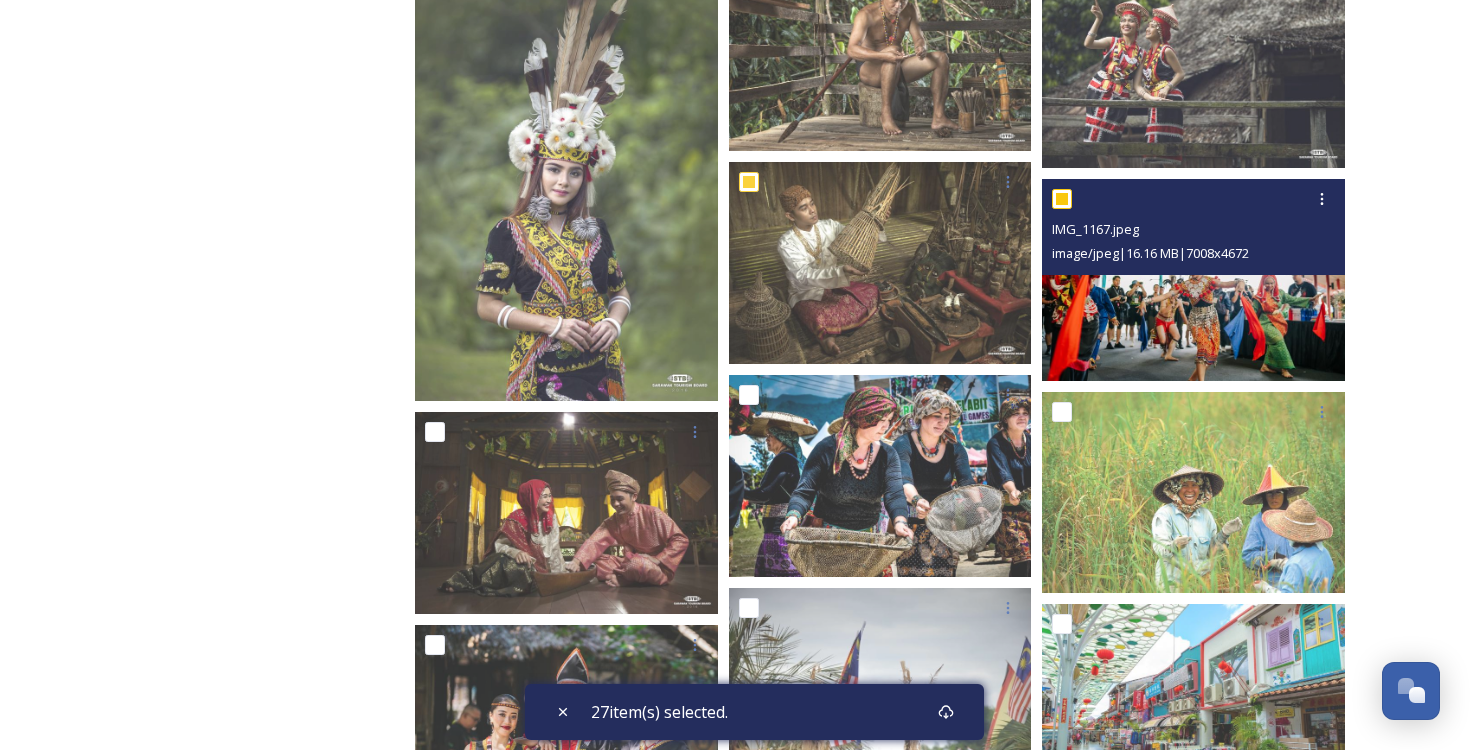 checkbox on "true" 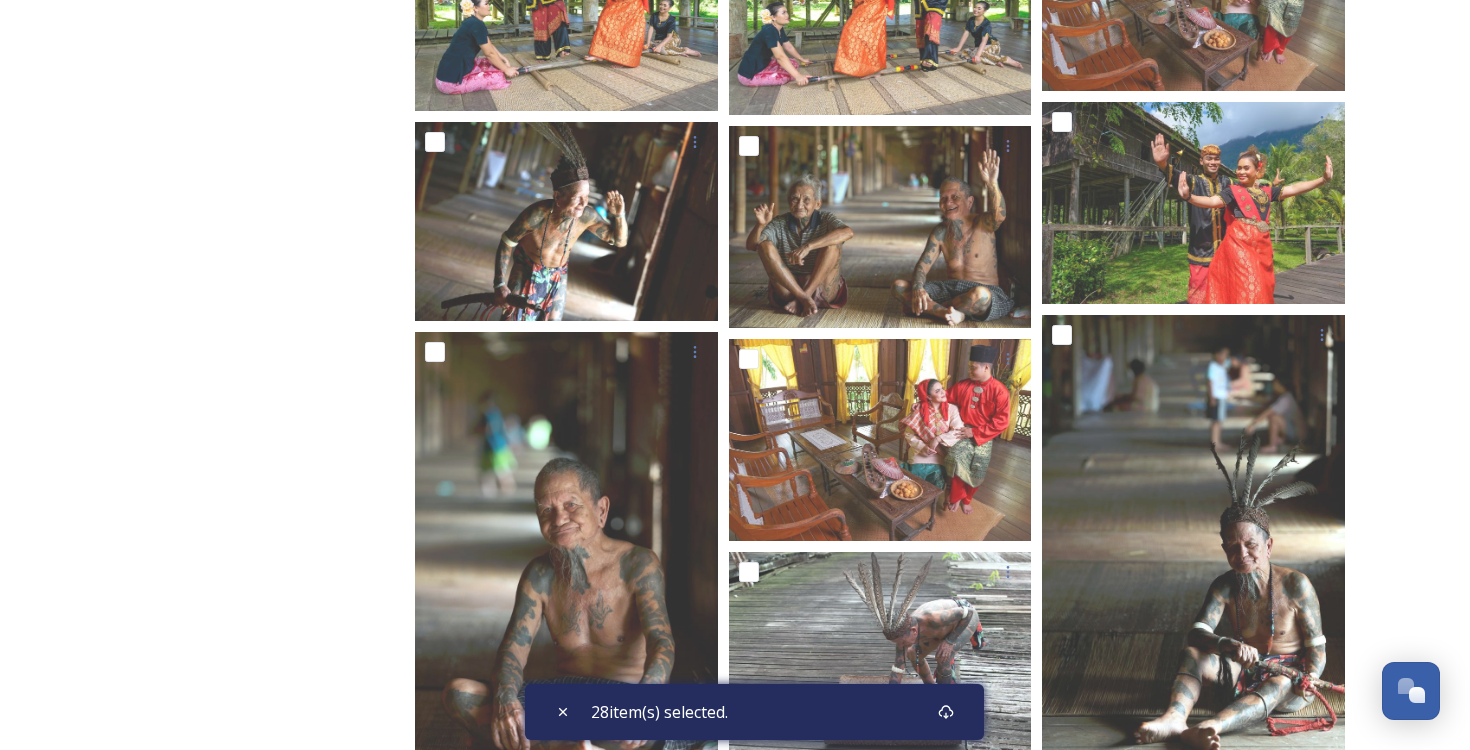 scroll, scrollTop: 6787, scrollLeft: 0, axis: vertical 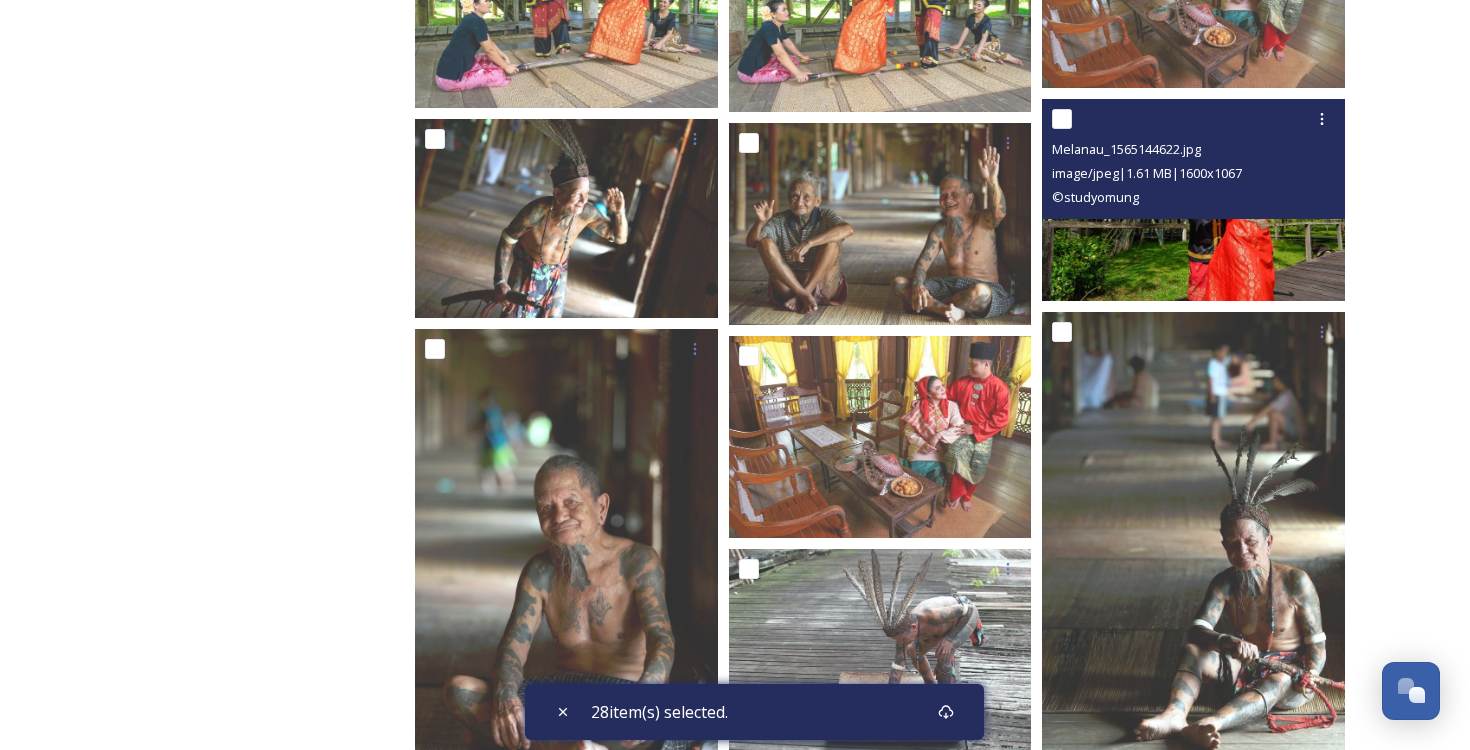 click at bounding box center [1062, 119] 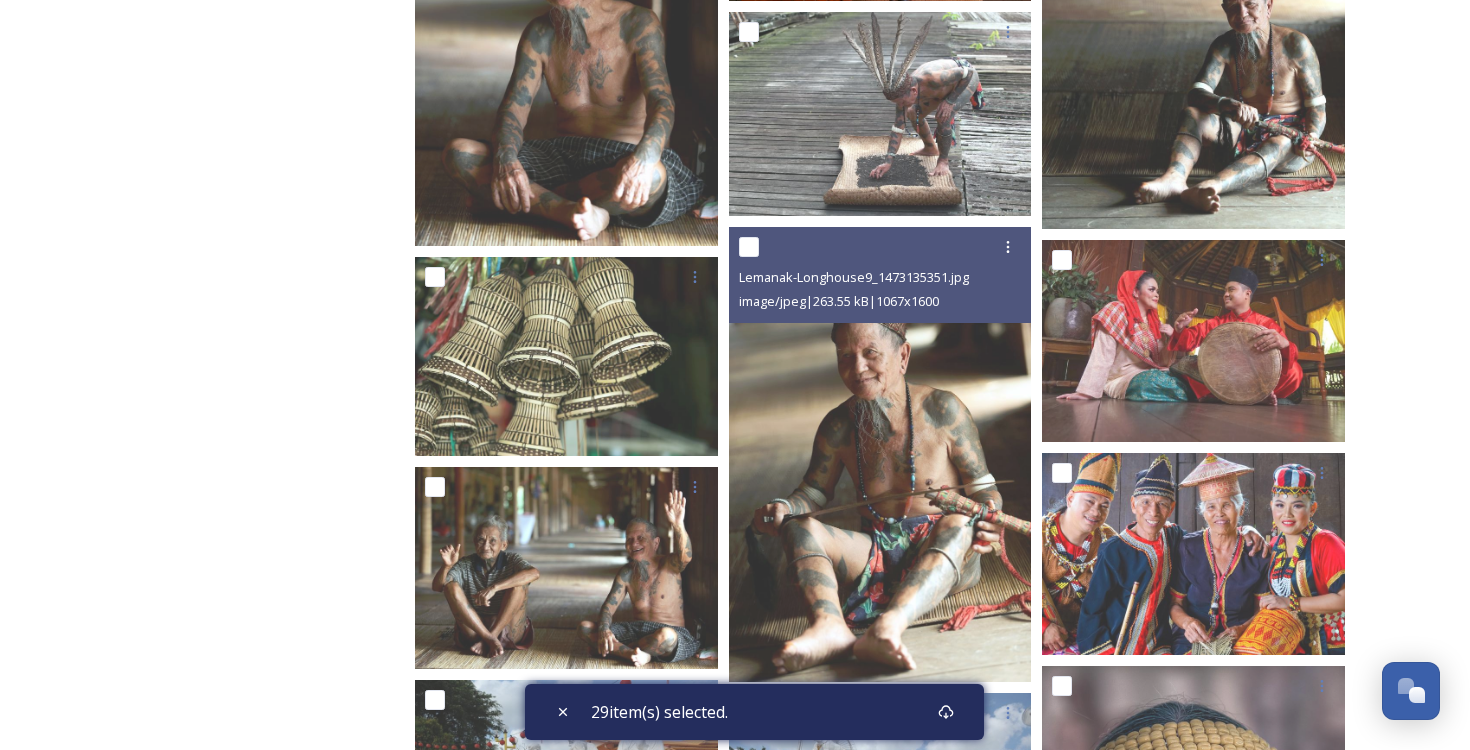 scroll, scrollTop: 7426, scrollLeft: 0, axis: vertical 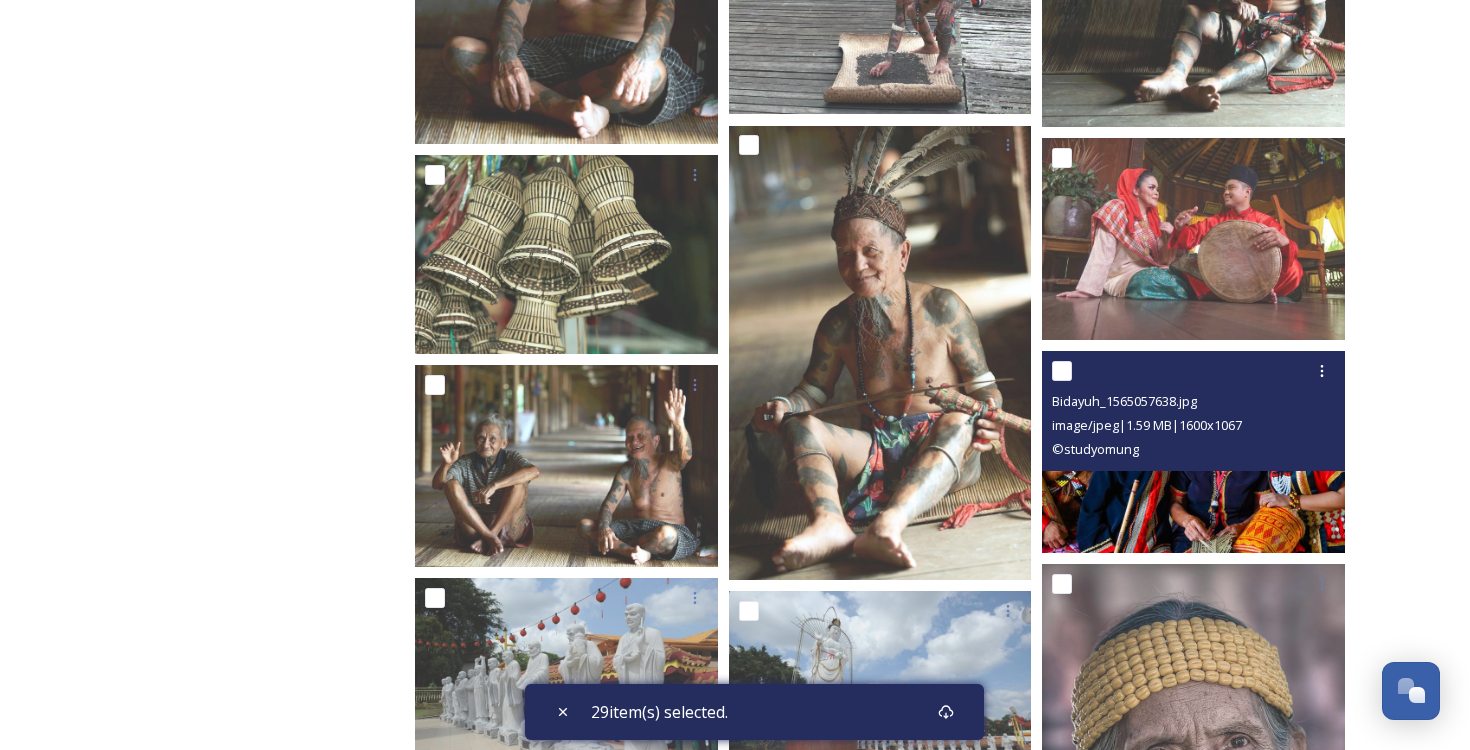 click at bounding box center [1062, 371] 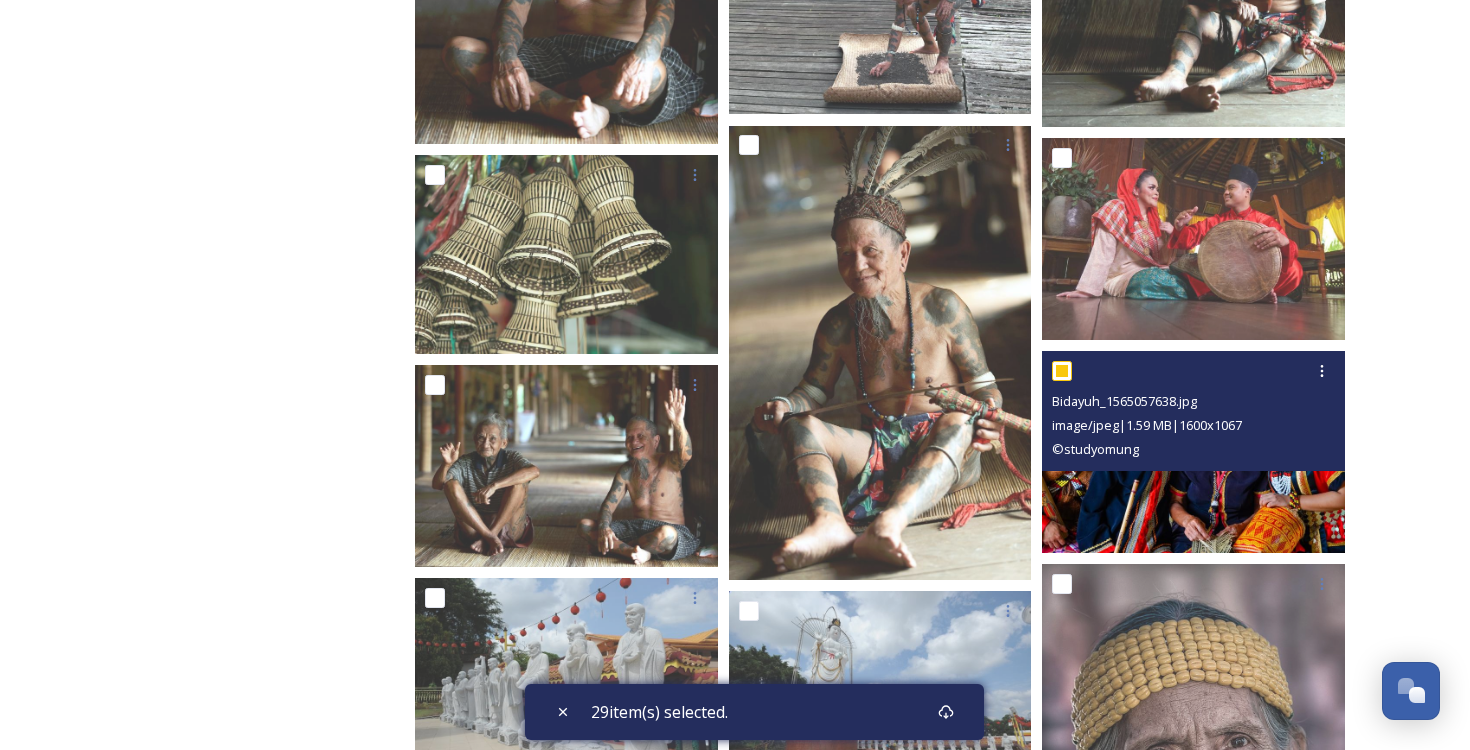checkbox on "true" 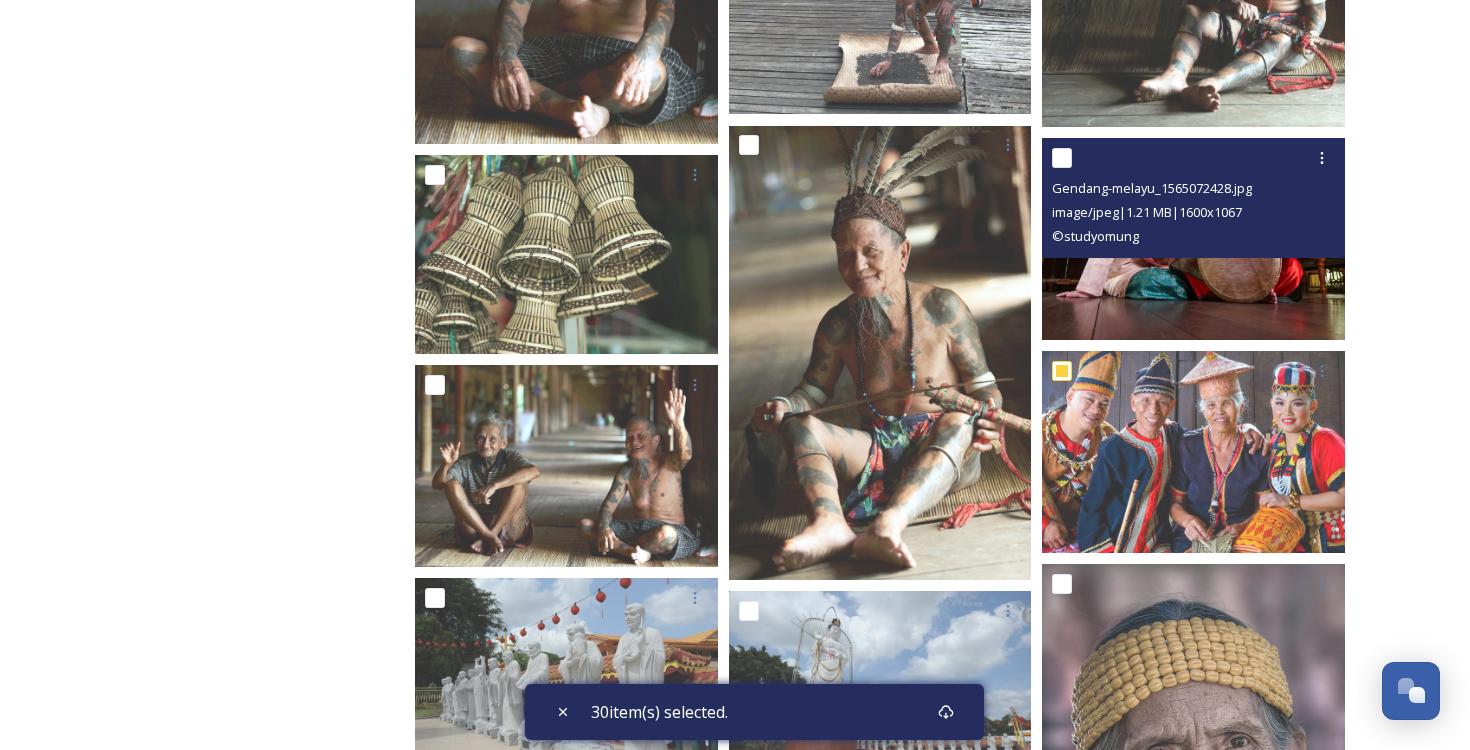 click at bounding box center (1062, 158) 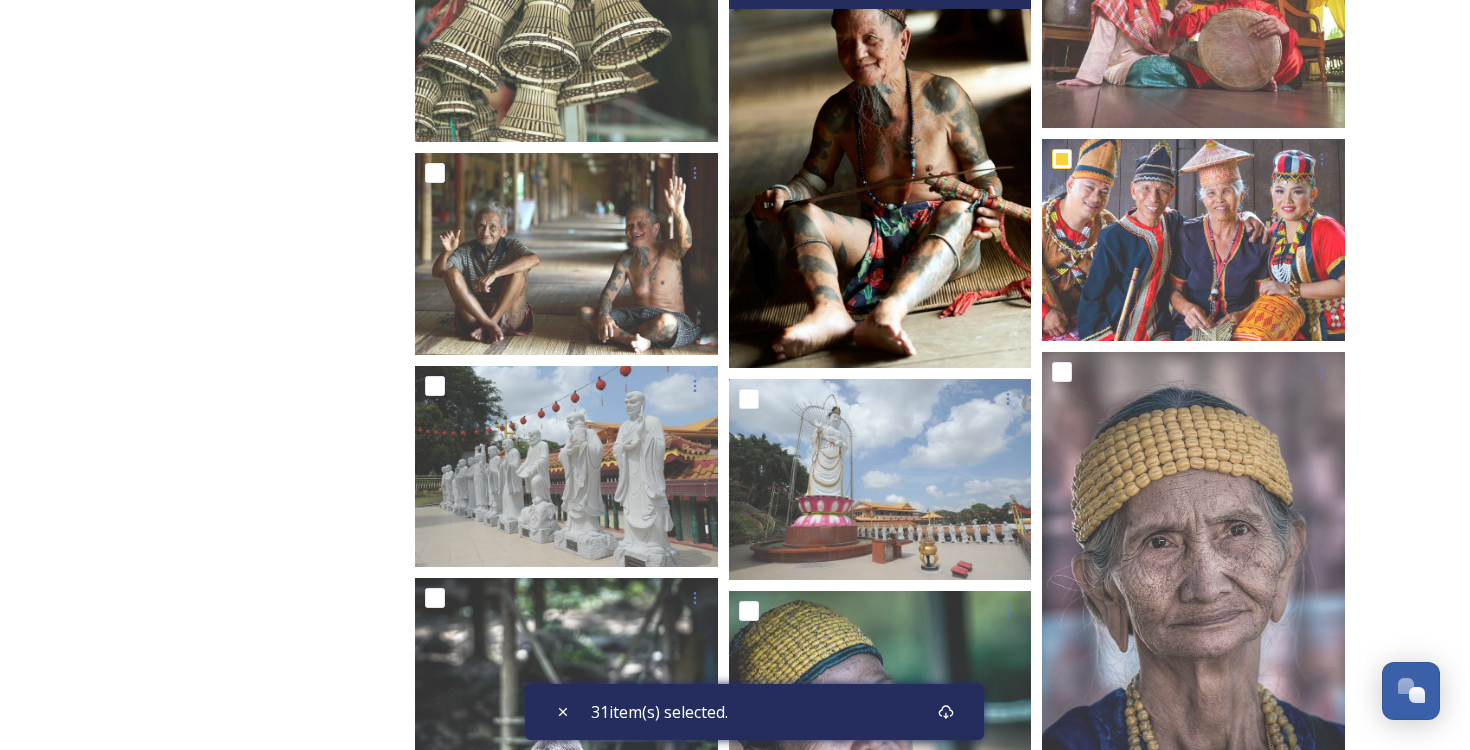 scroll, scrollTop: 7678, scrollLeft: 0, axis: vertical 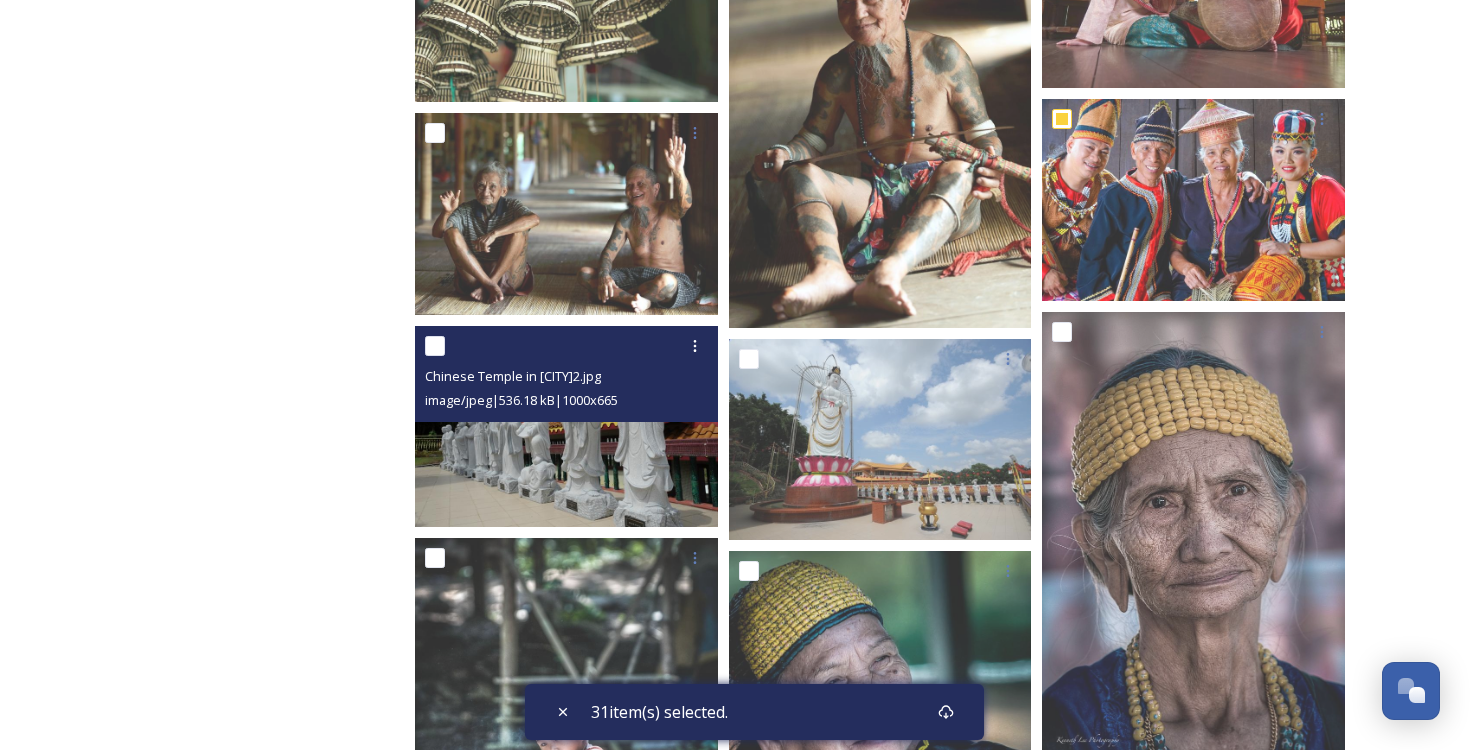 click at bounding box center [435, 346] 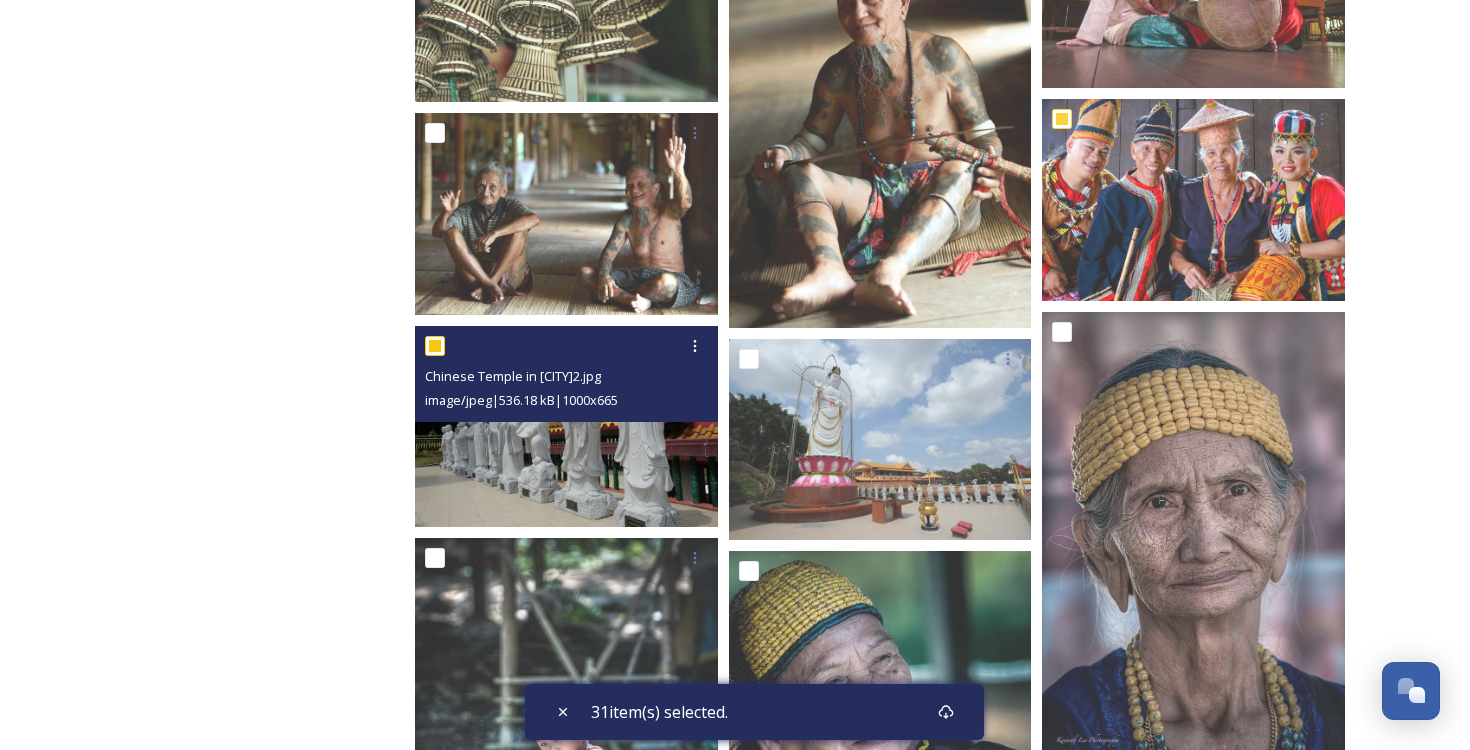 checkbox on "true" 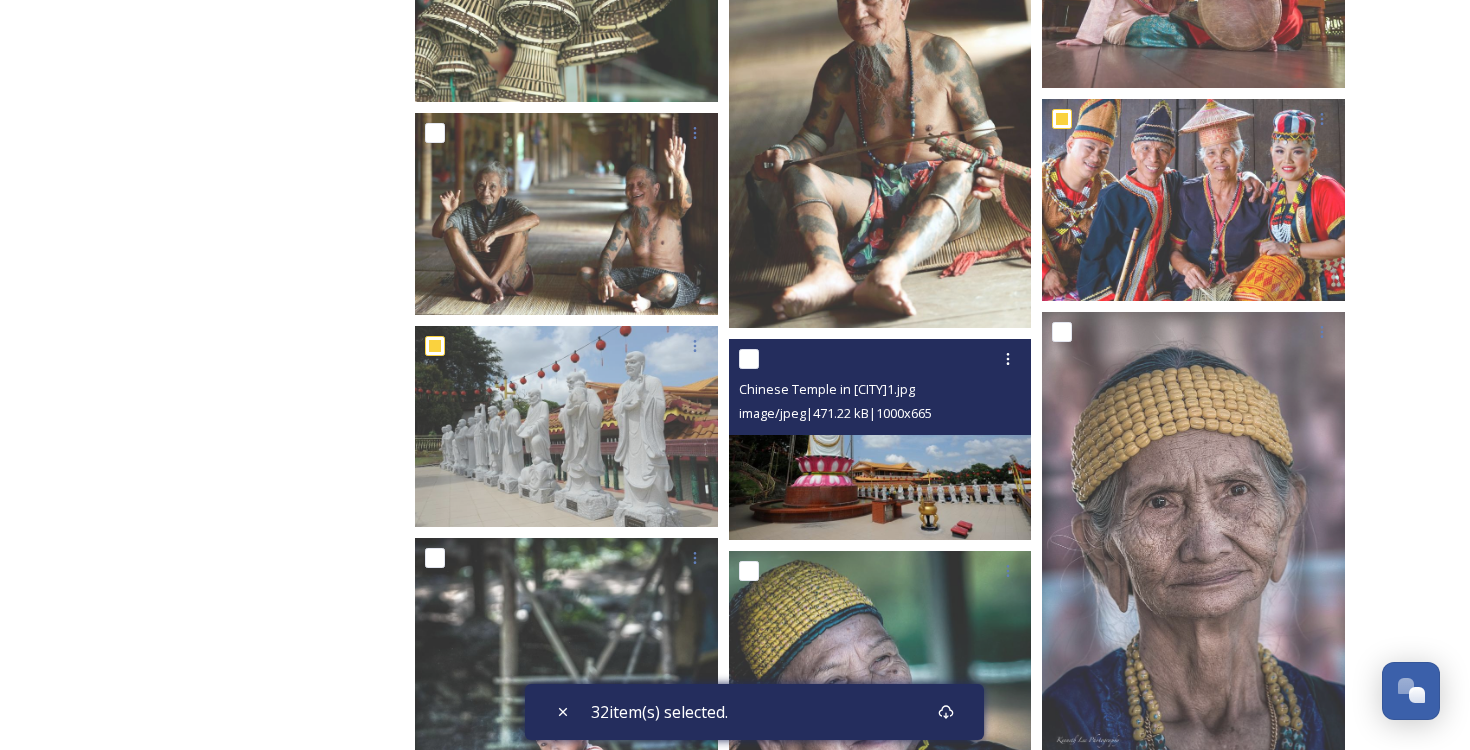 click at bounding box center [749, 359] 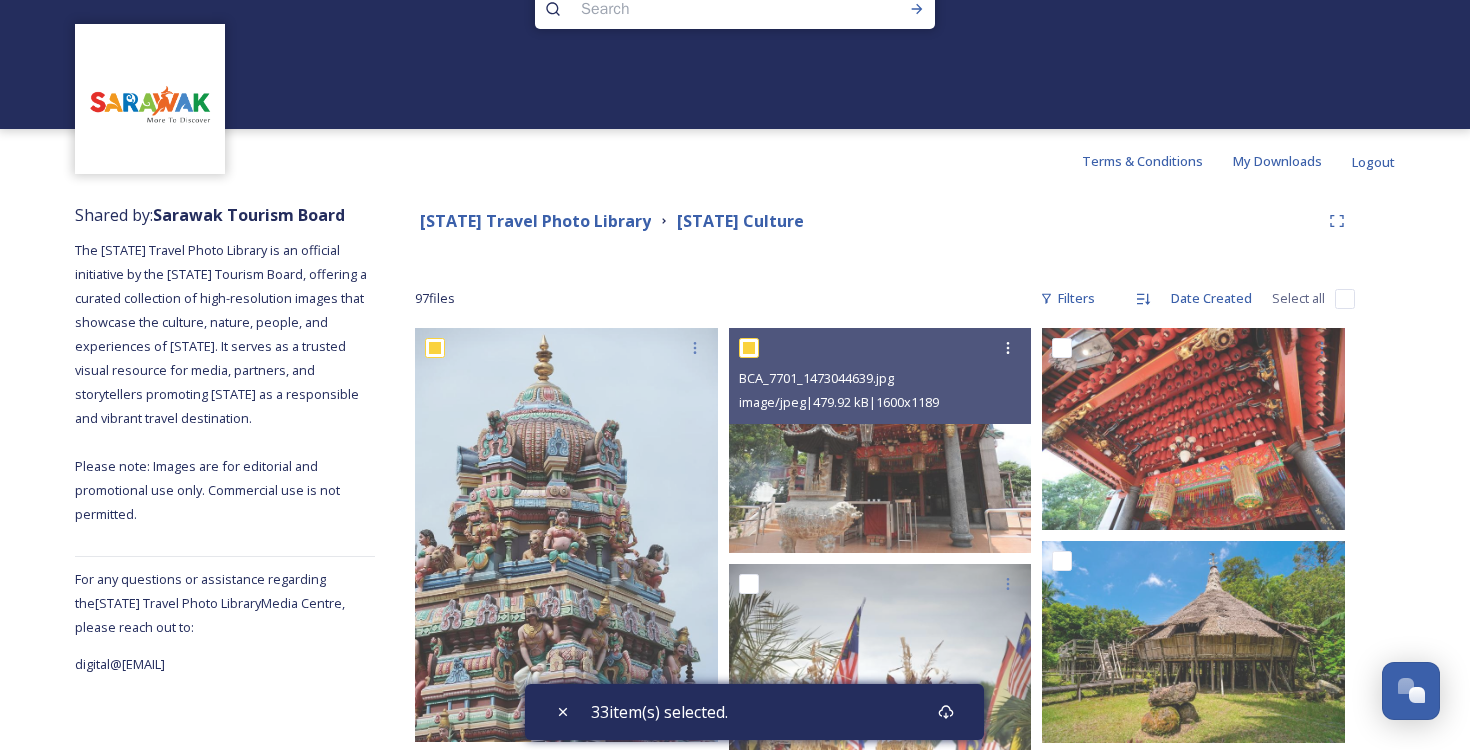 scroll, scrollTop: 0, scrollLeft: 0, axis: both 